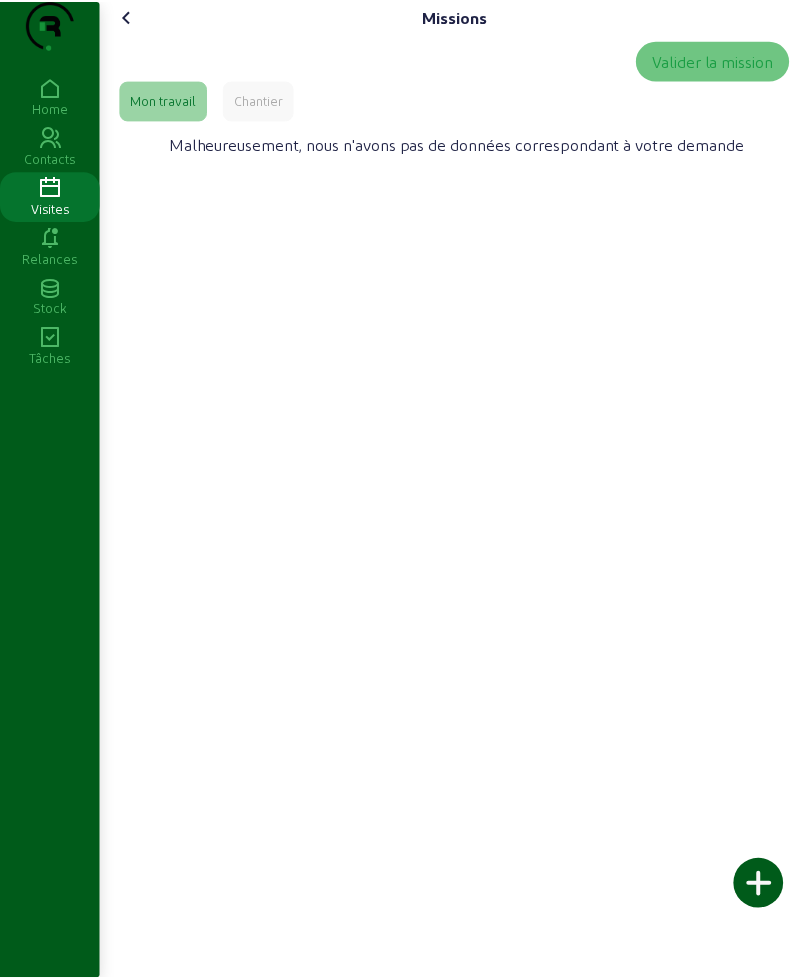 scroll, scrollTop: 0, scrollLeft: 0, axis: both 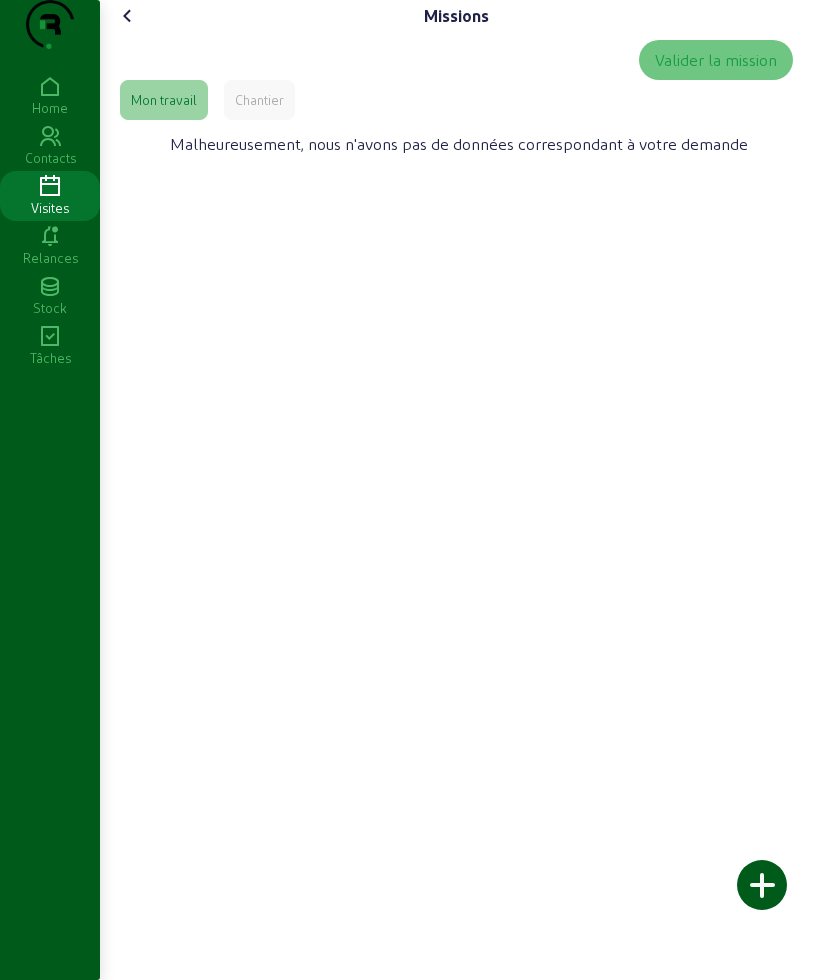 click 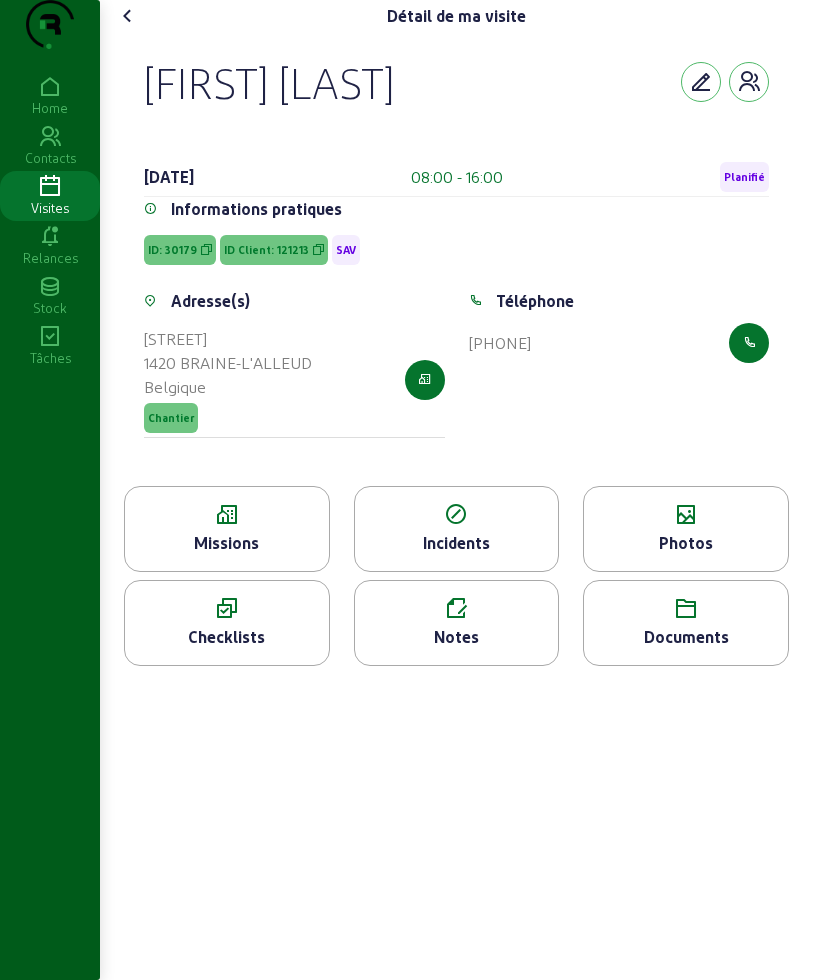 click 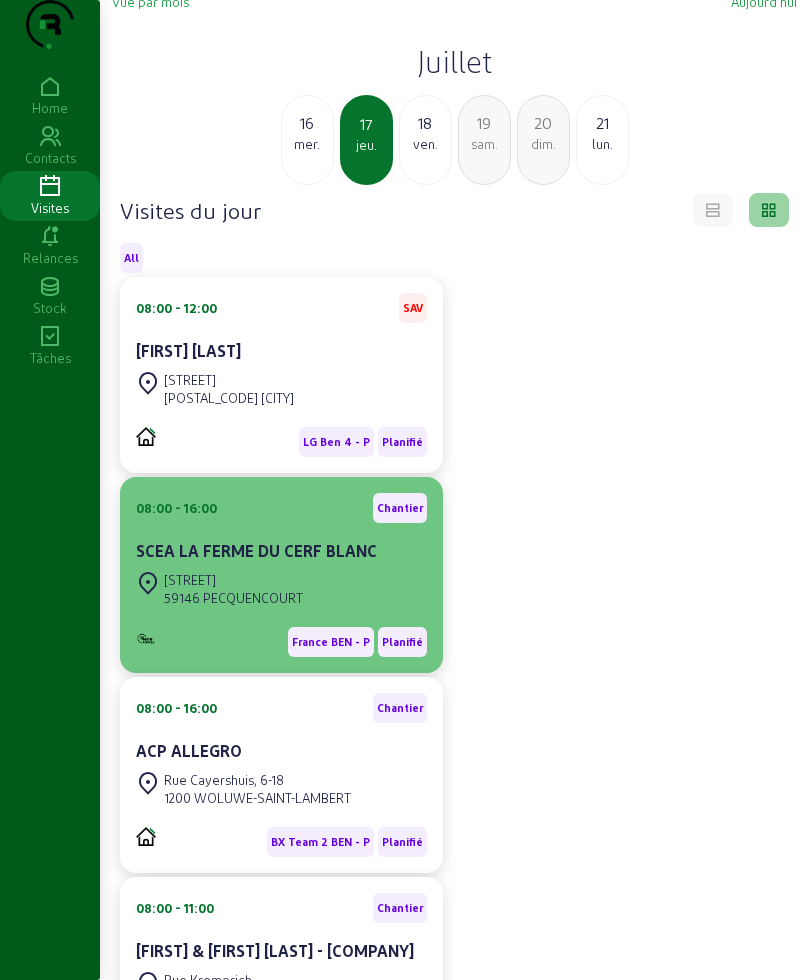 scroll, scrollTop: 0, scrollLeft: 0, axis: both 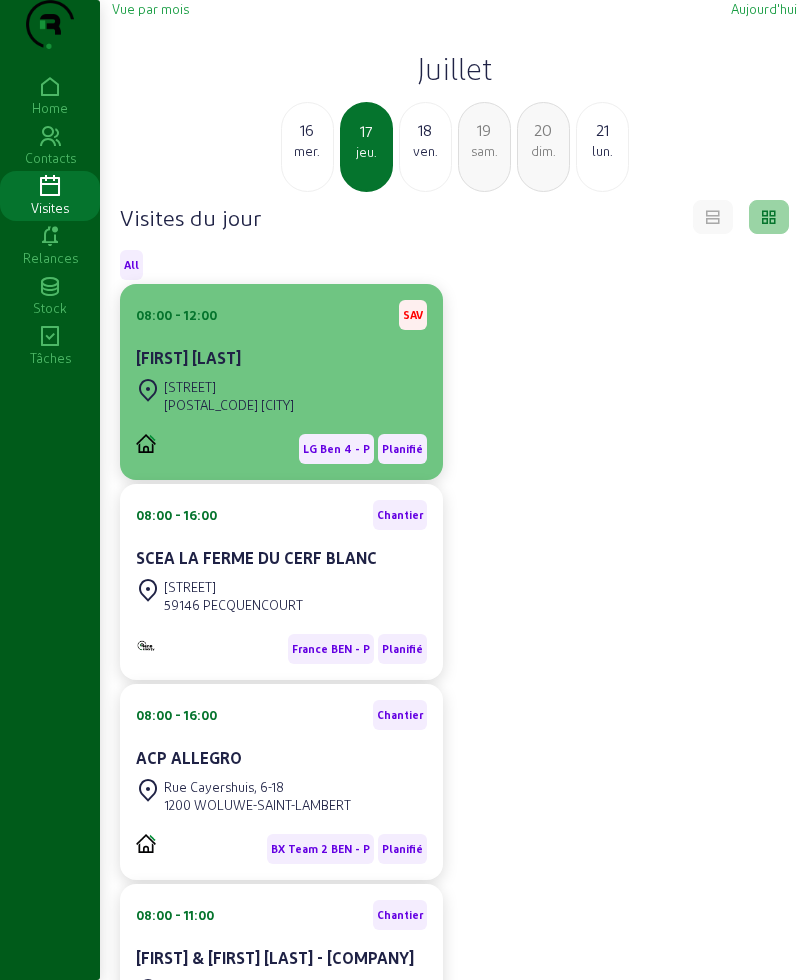 click on "[STREET] [POSTAL_CODE]" 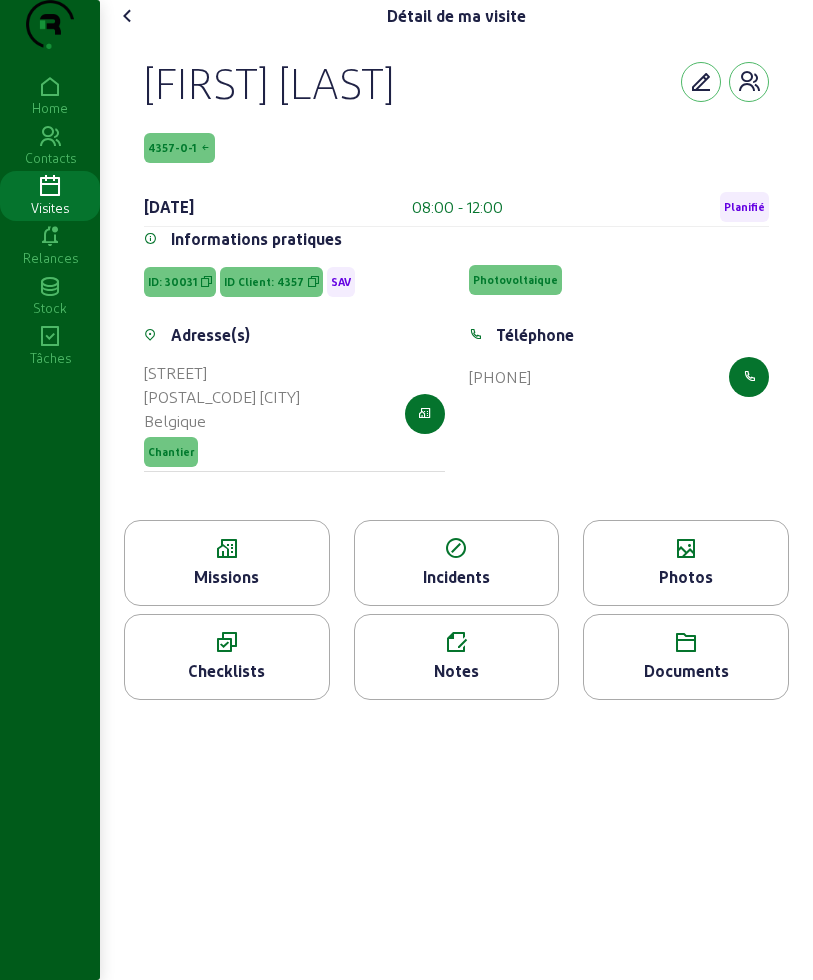 drag, startPoint x: 166, startPoint y: 113, endPoint x: 639, endPoint y: 401, distance: 553.78064 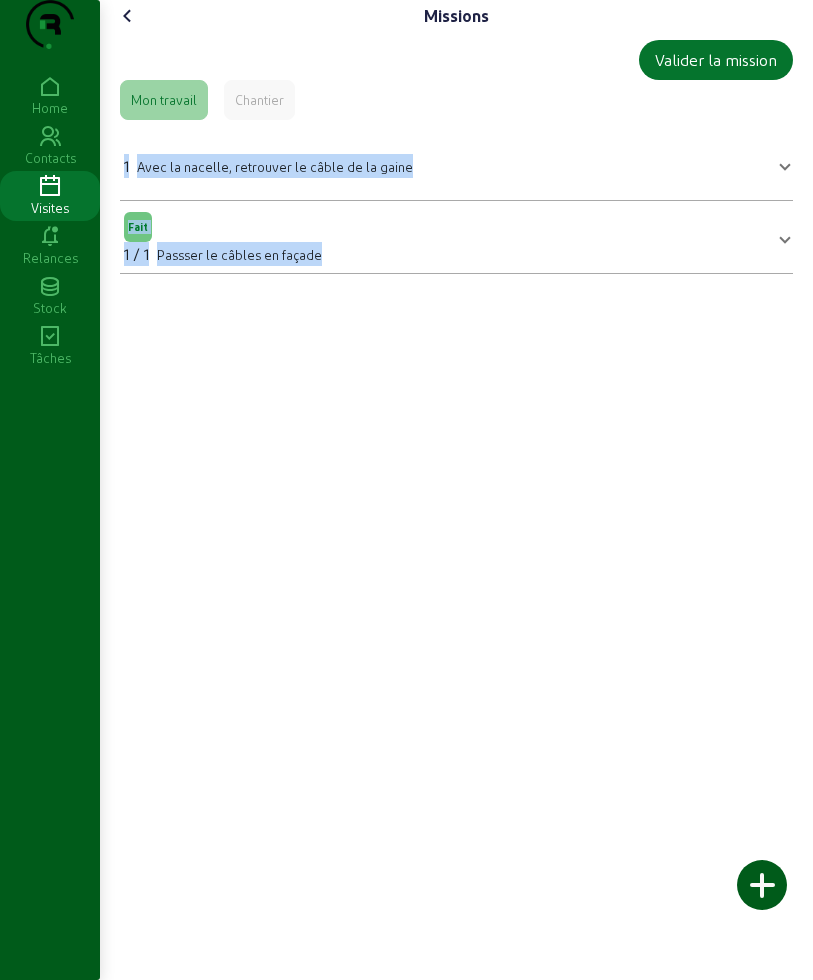drag, startPoint x: 120, startPoint y: 205, endPoint x: 432, endPoint y: 323, distance: 333.56857 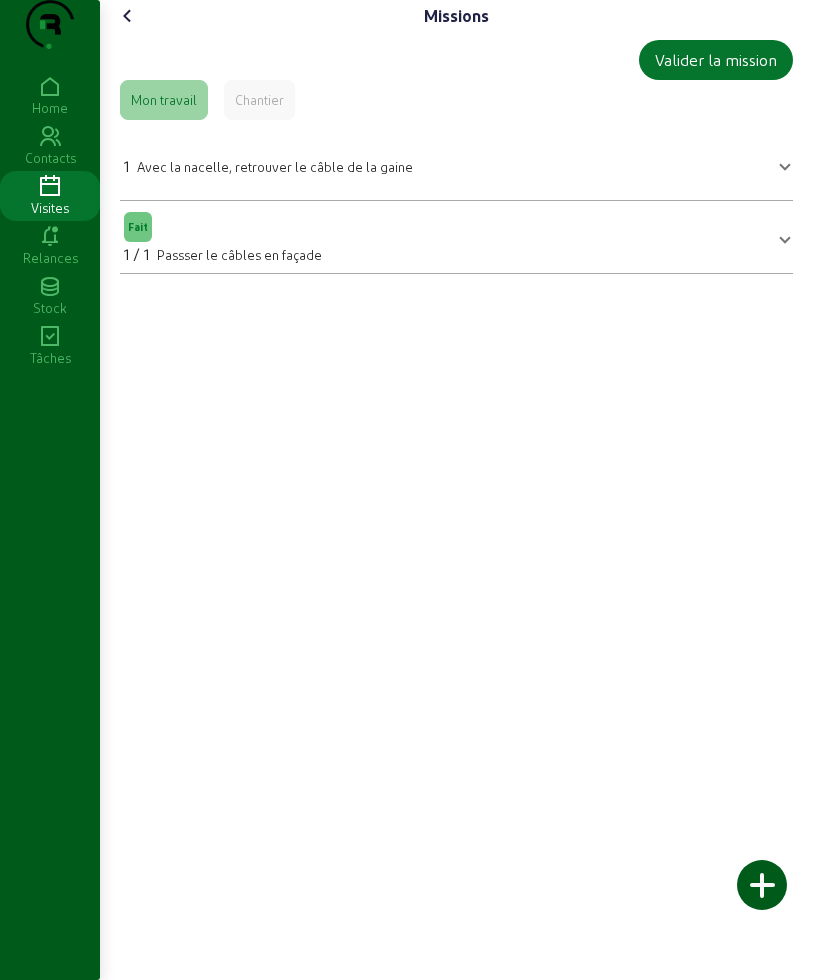 click on "Valider la mission   Mon travail   Chantier  1 Avec la nacelle, retrouver le câble de la gaine Avec la nacelle, retrouver le câble de la gaine       Quantité 1  Sauvegarder  Fait 1 / 1 Passser le câbles en façade Passser le câbles en façade       Quantité 1  Sauvegarder" 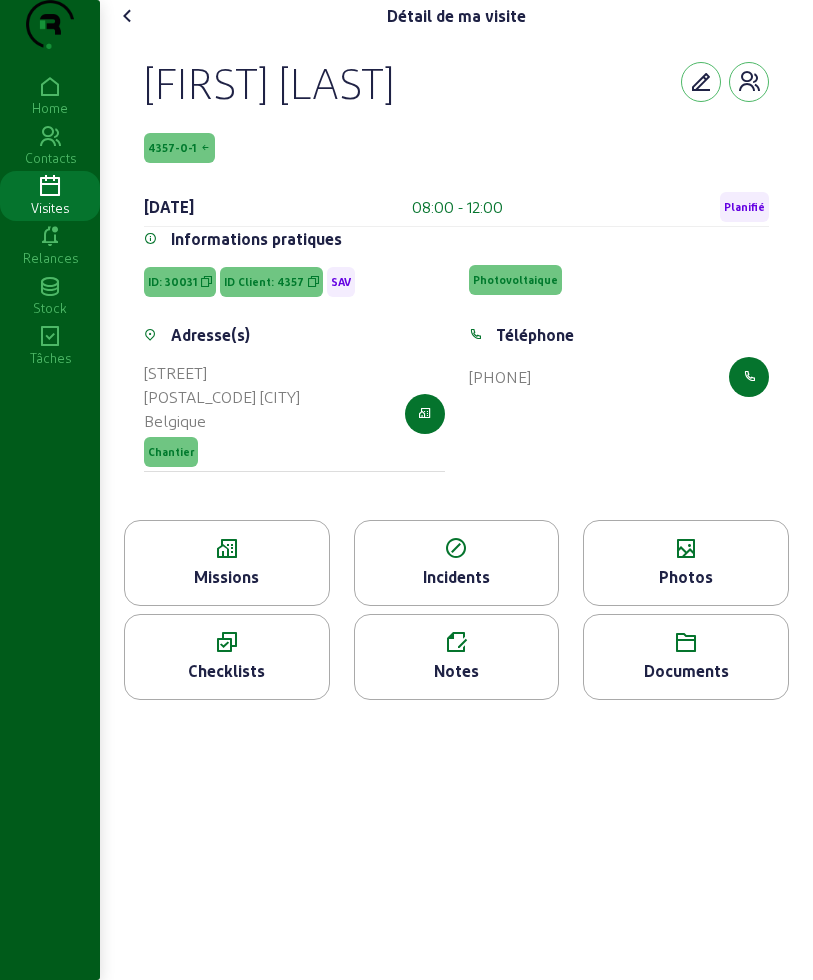click 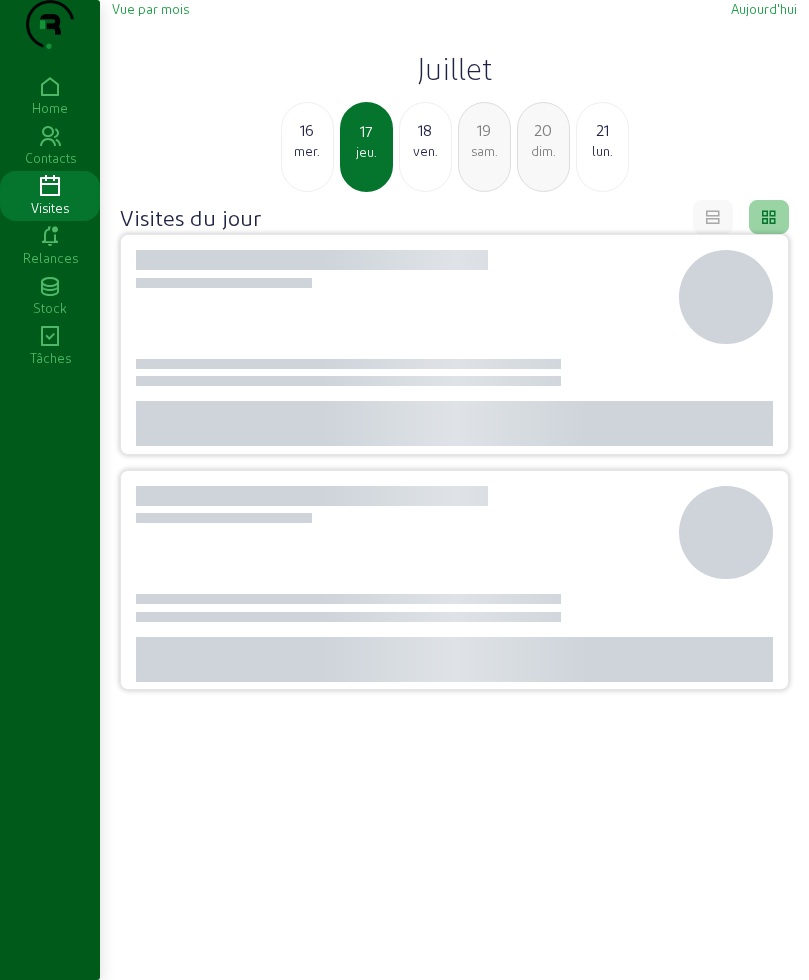 click on "Juillet" 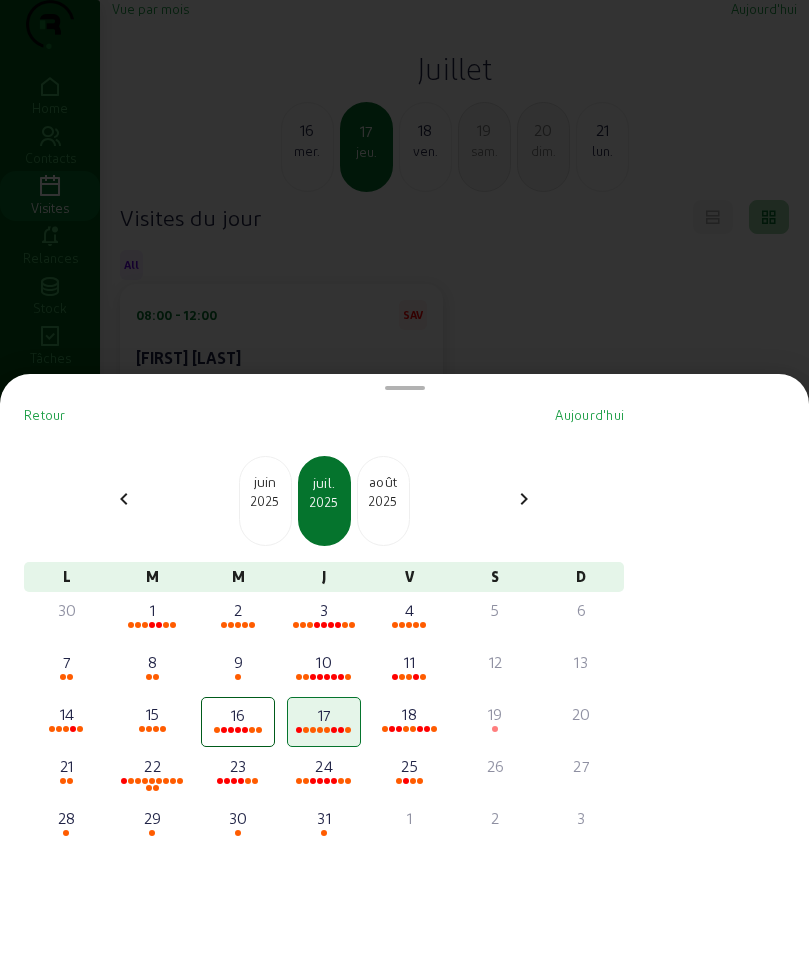 click at bounding box center (404, 490) 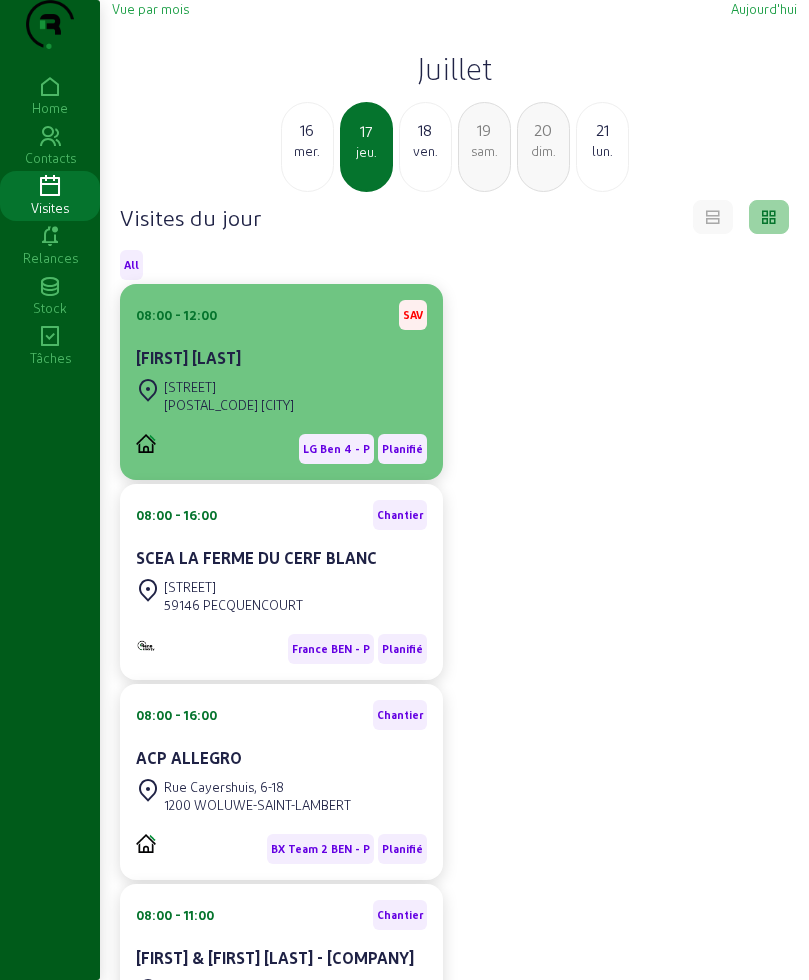 click on "[POSTAL_CODE] [CITY]" 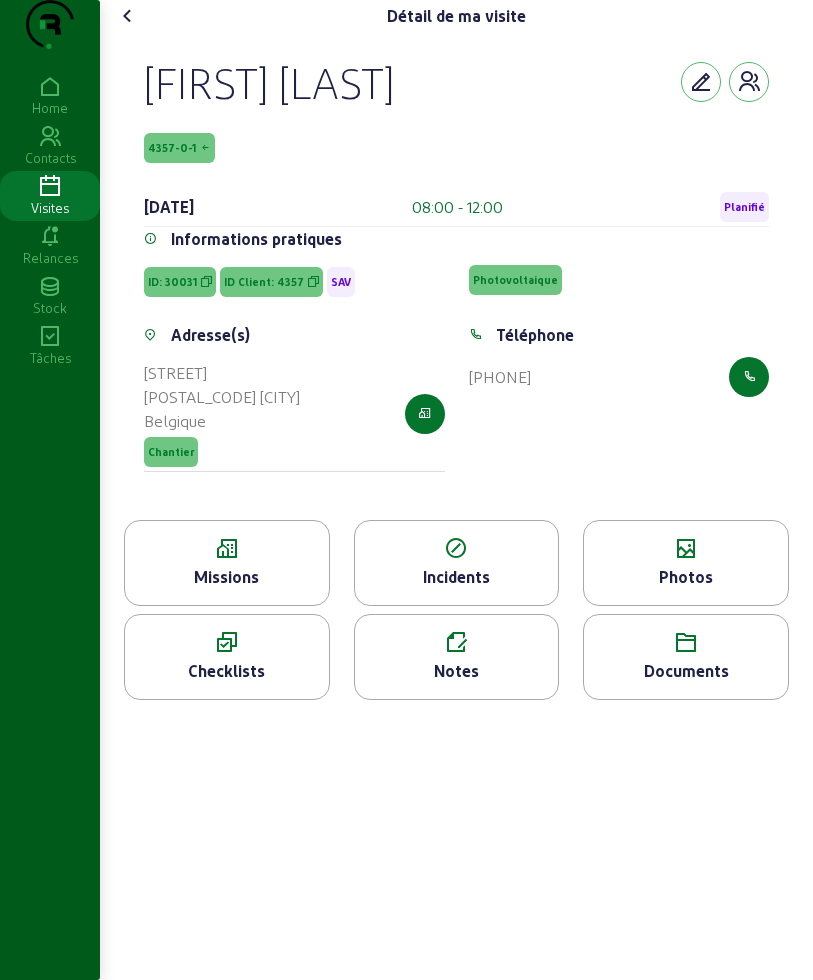 click 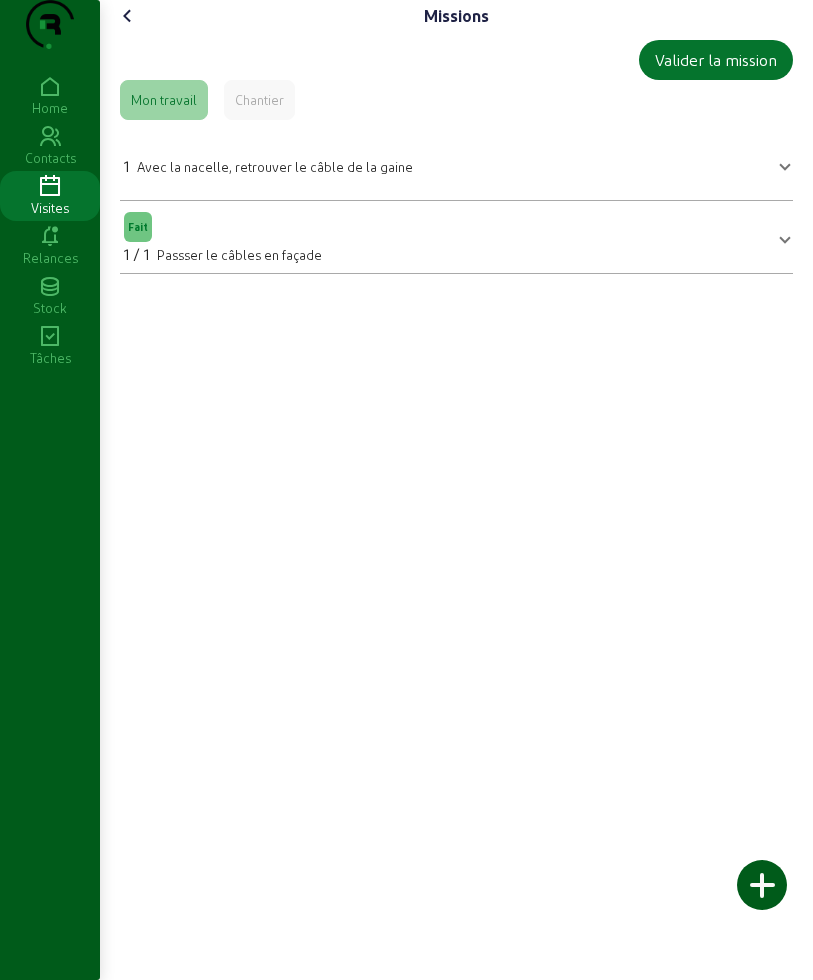 drag, startPoint x: 125, startPoint y: 214, endPoint x: 399, endPoint y: 310, distance: 290.33084 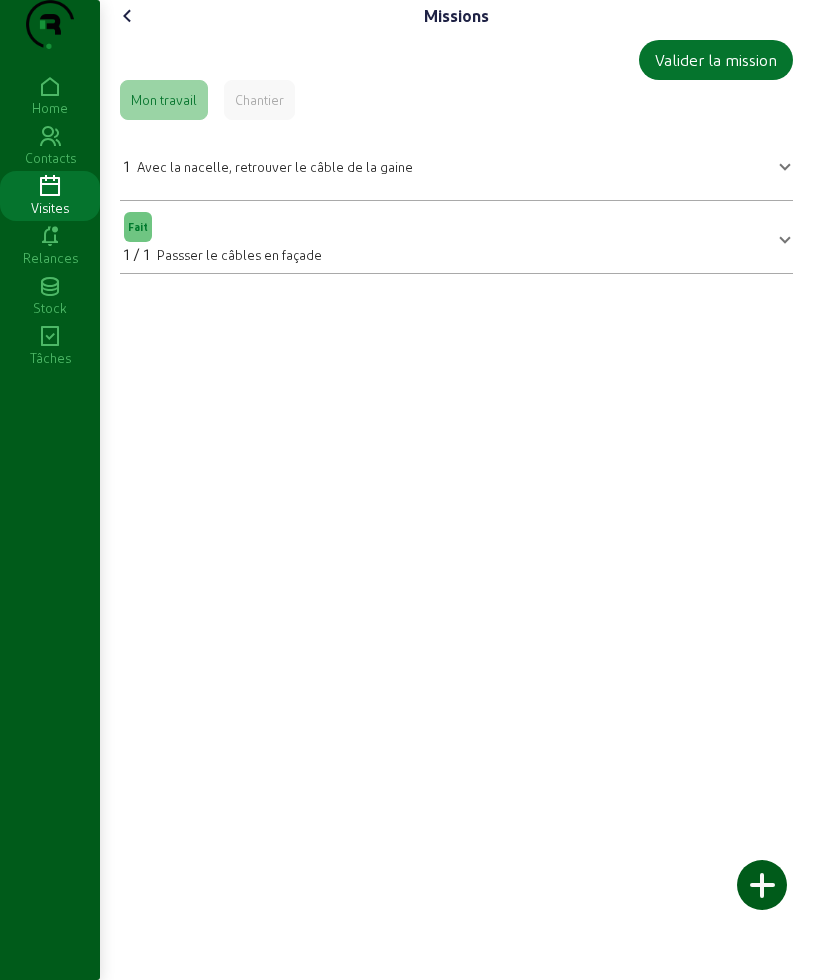 copy on "1 Avec la nacelle, retrouver le câble de la gaine Avec la nacelle, retrouver le câble de la gaine       Quantité  Sauvegarder  Fait 1 / 1 Passser le câbles en façade" 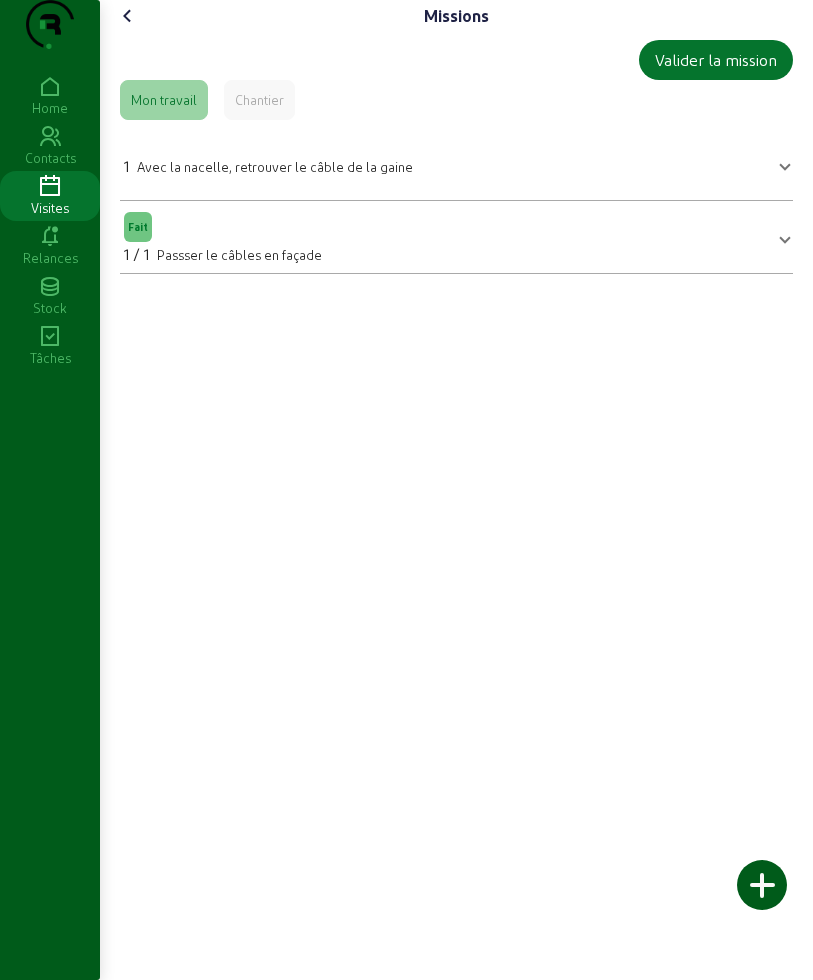 click 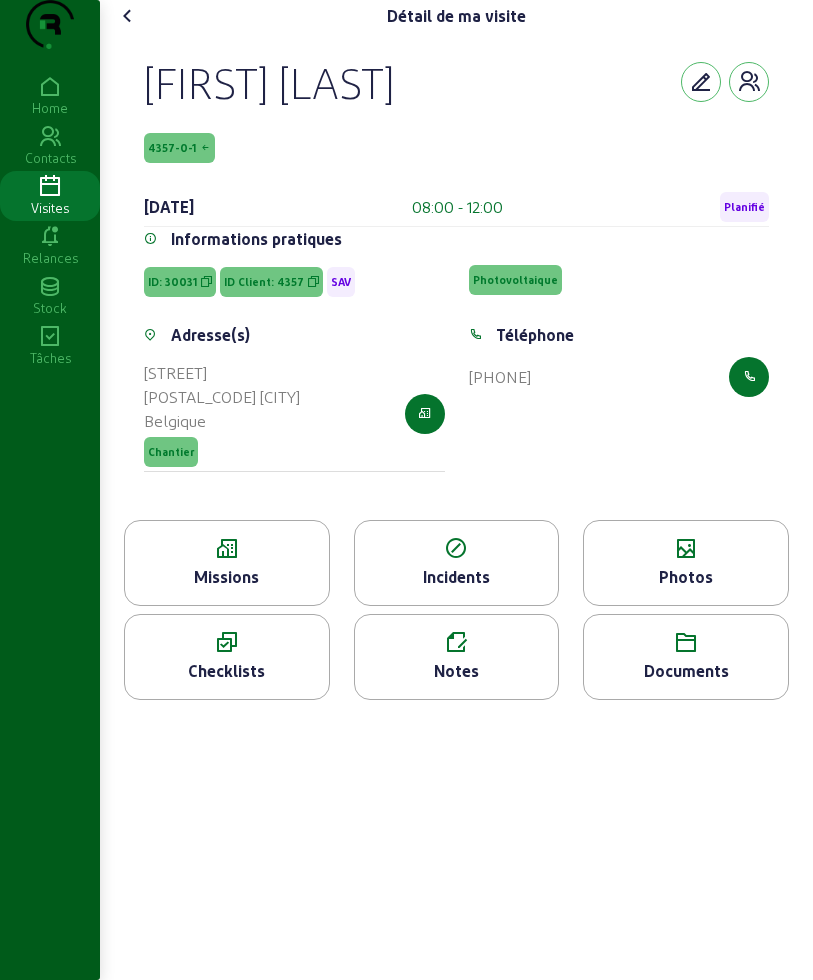click 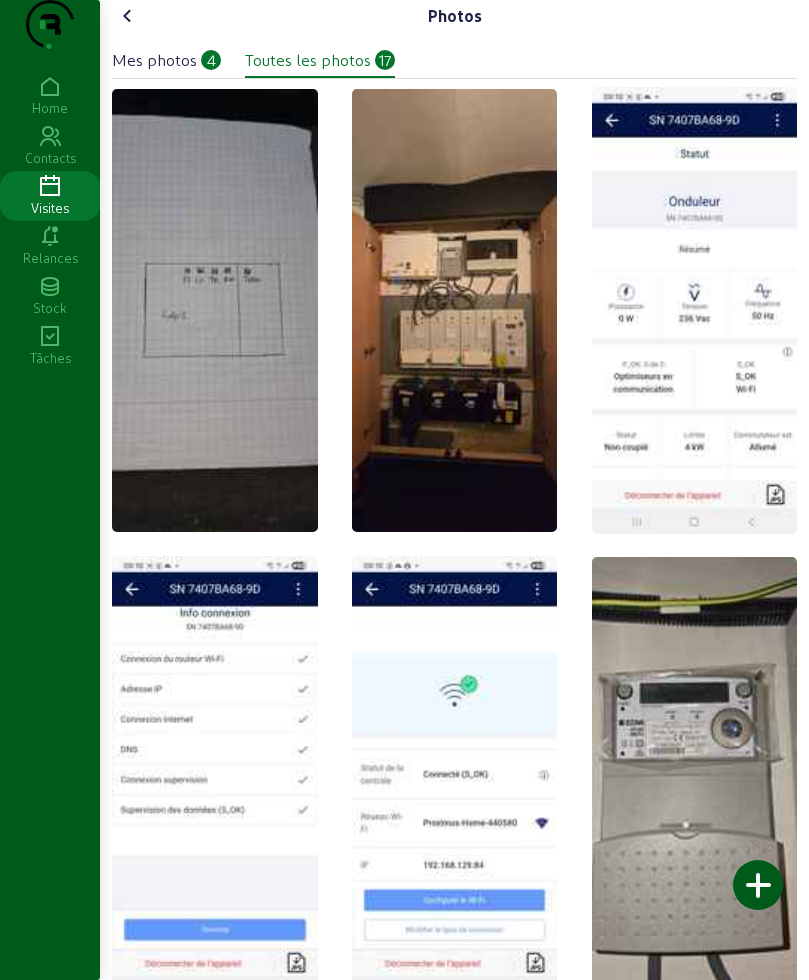 click on "Photos   Mes photos   4   Toutes les photos   17" 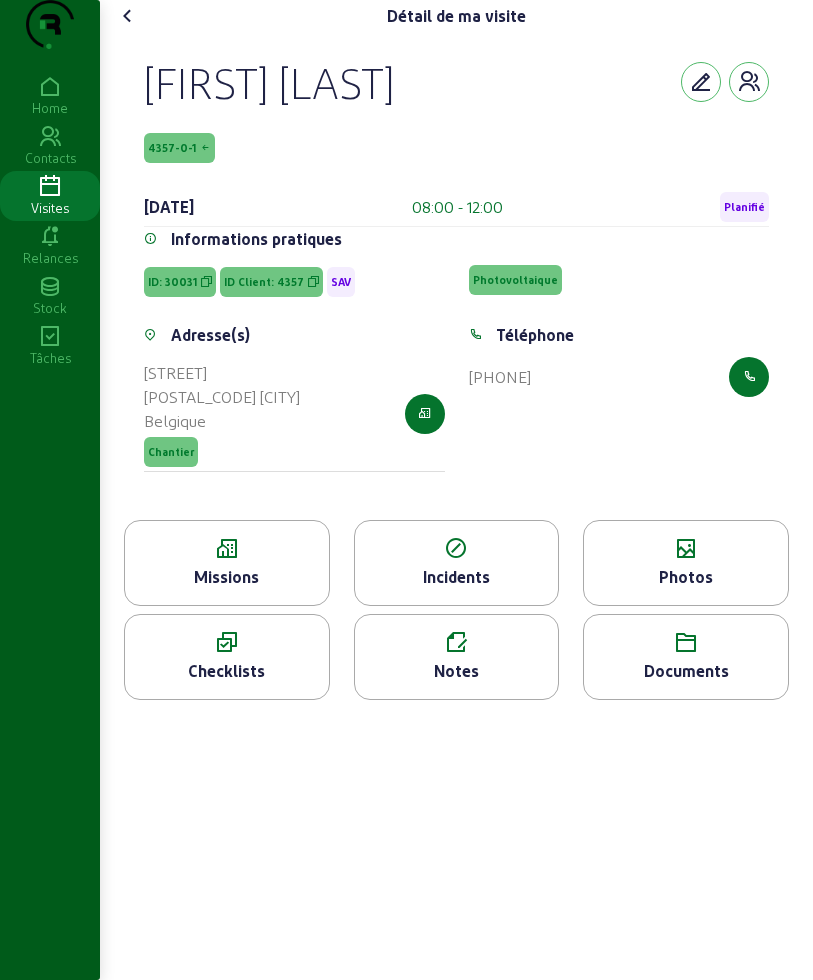 click 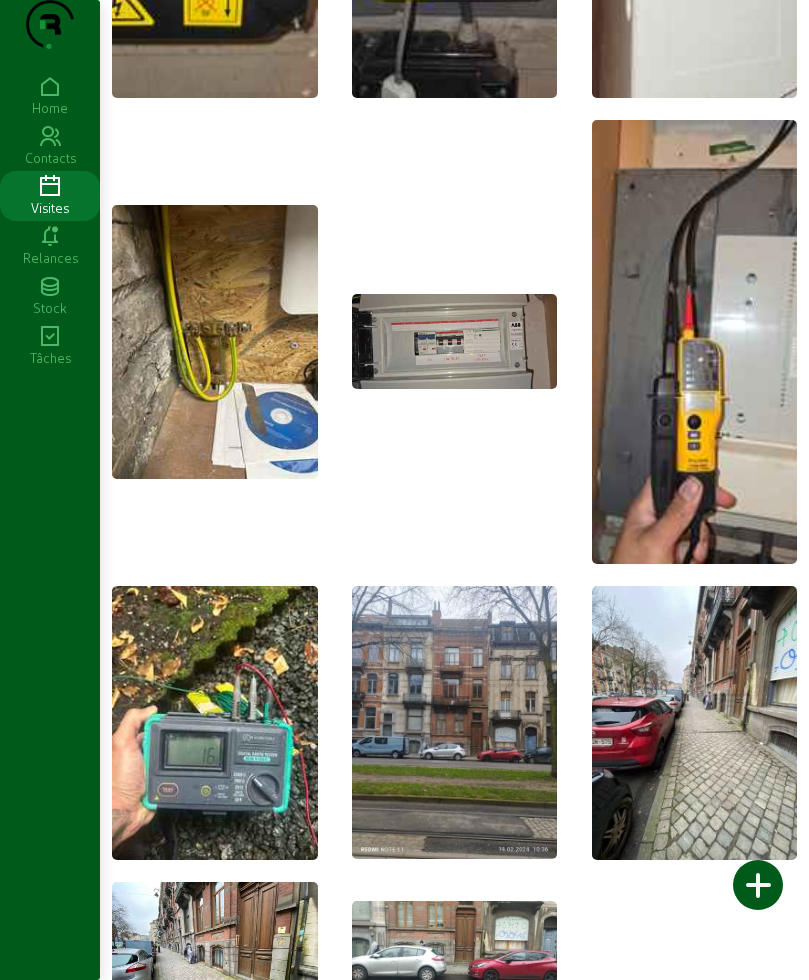 scroll, scrollTop: 1454, scrollLeft: 0, axis: vertical 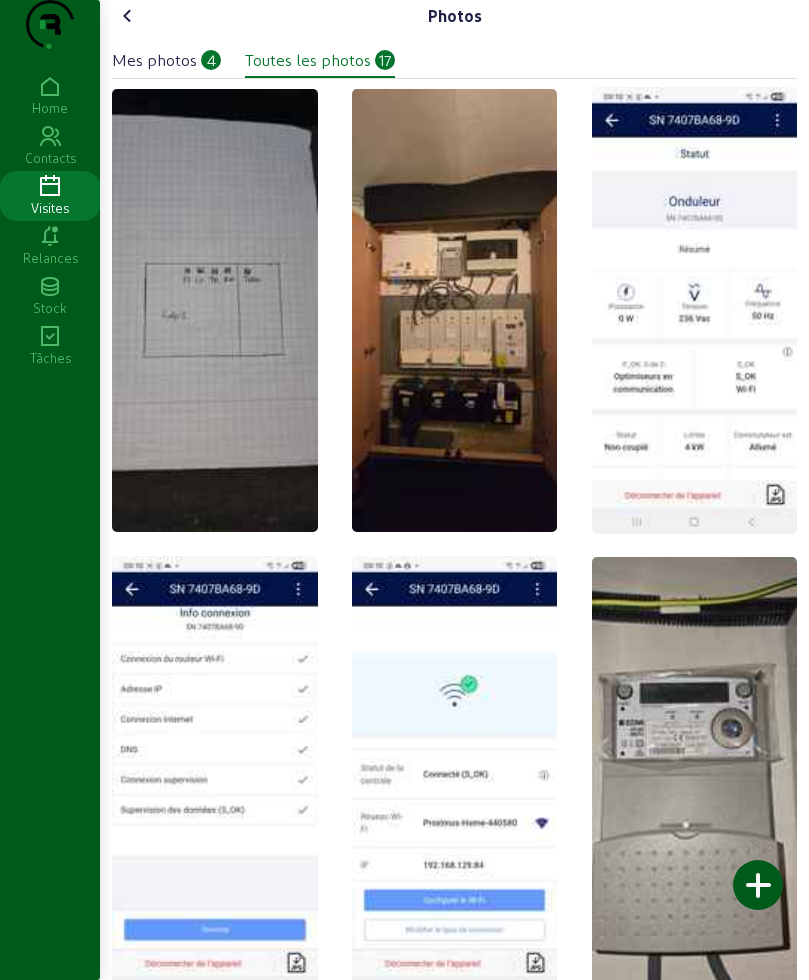 click 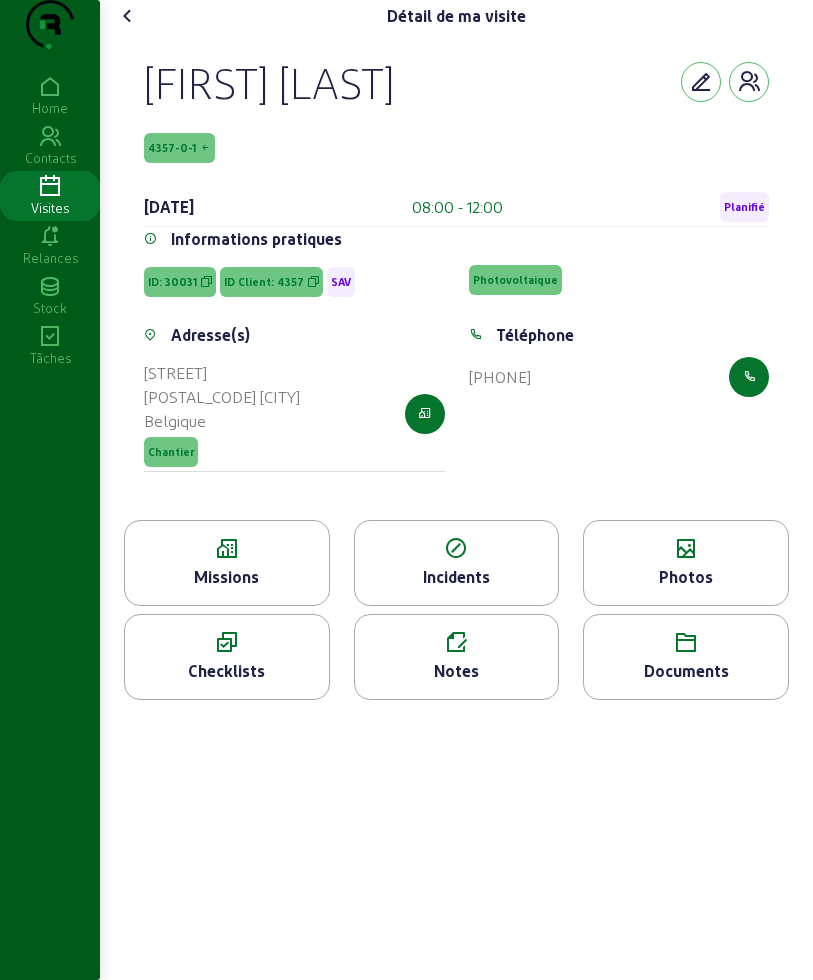 click 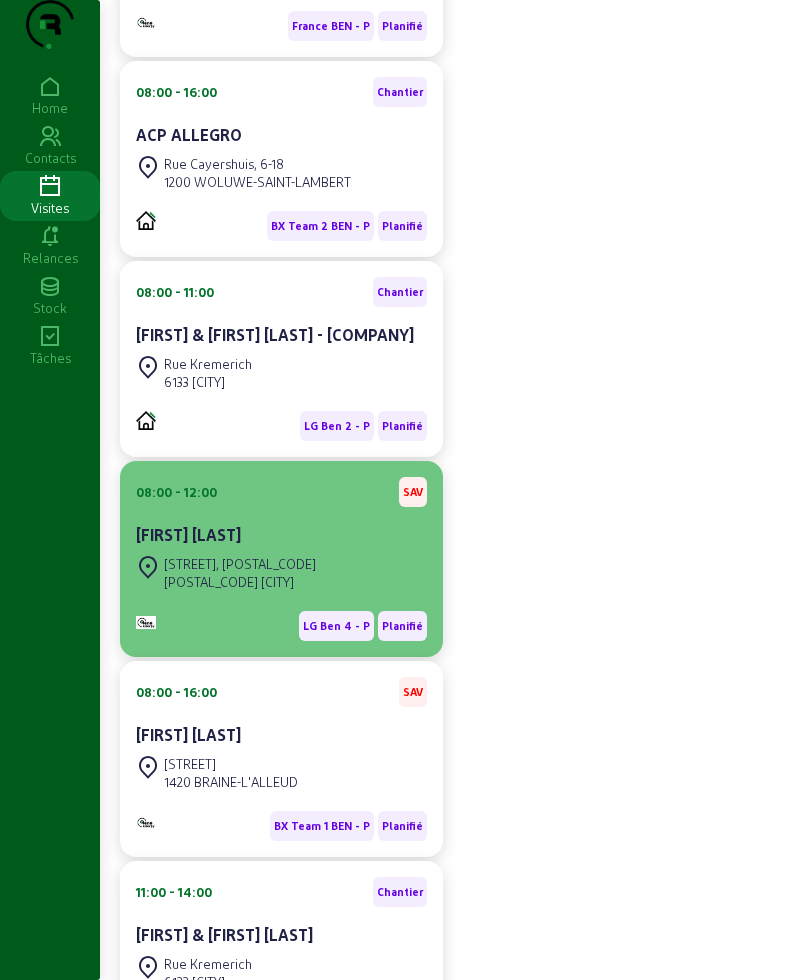 scroll, scrollTop: 625, scrollLeft: 0, axis: vertical 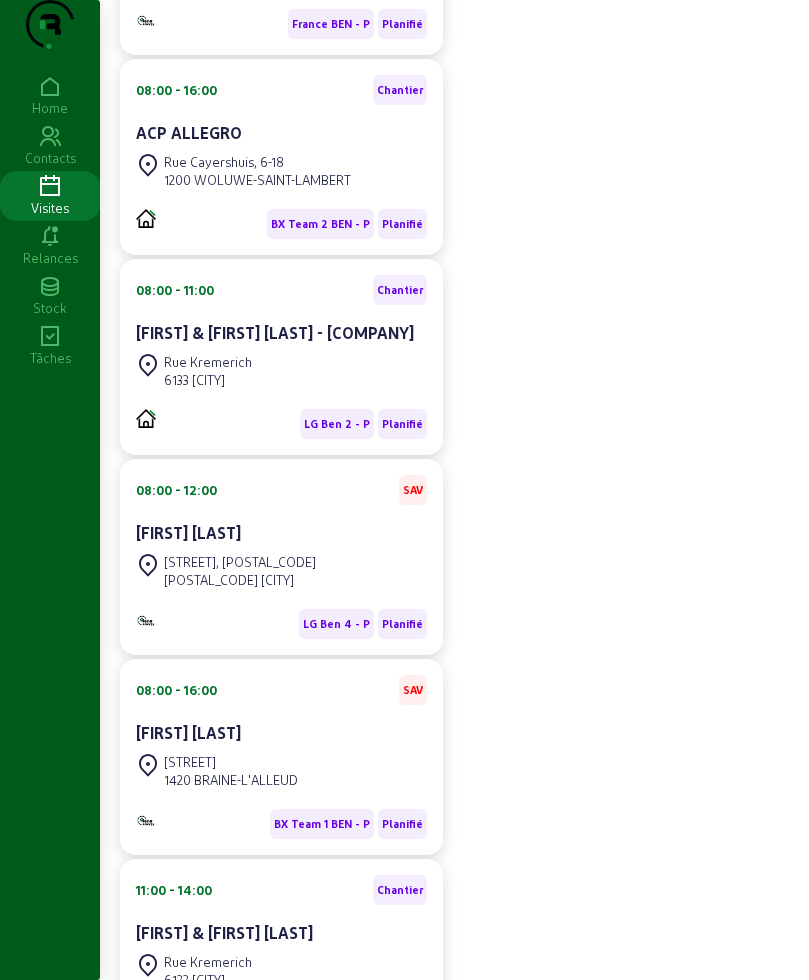 click on "[STREET]  6133 [CITY]" 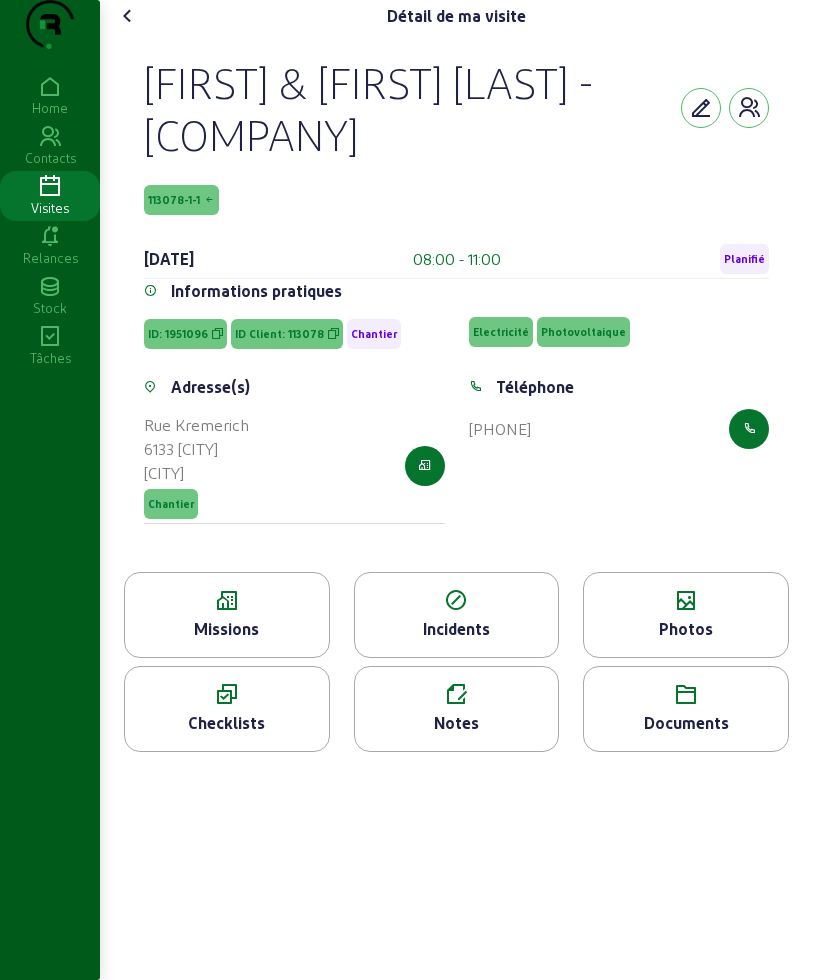 drag, startPoint x: 141, startPoint y: 120, endPoint x: 748, endPoint y: 516, distance: 724.7517 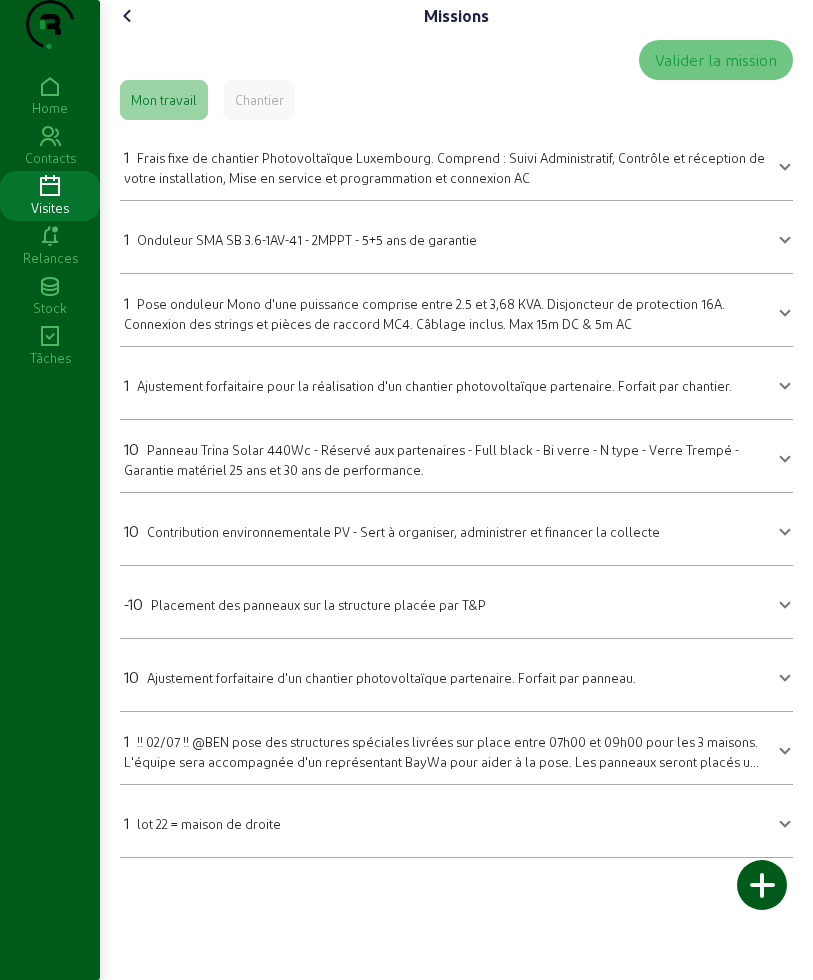 drag, startPoint x: 104, startPoint y: 473, endPoint x: 655, endPoint y: 902, distance: 698.31366 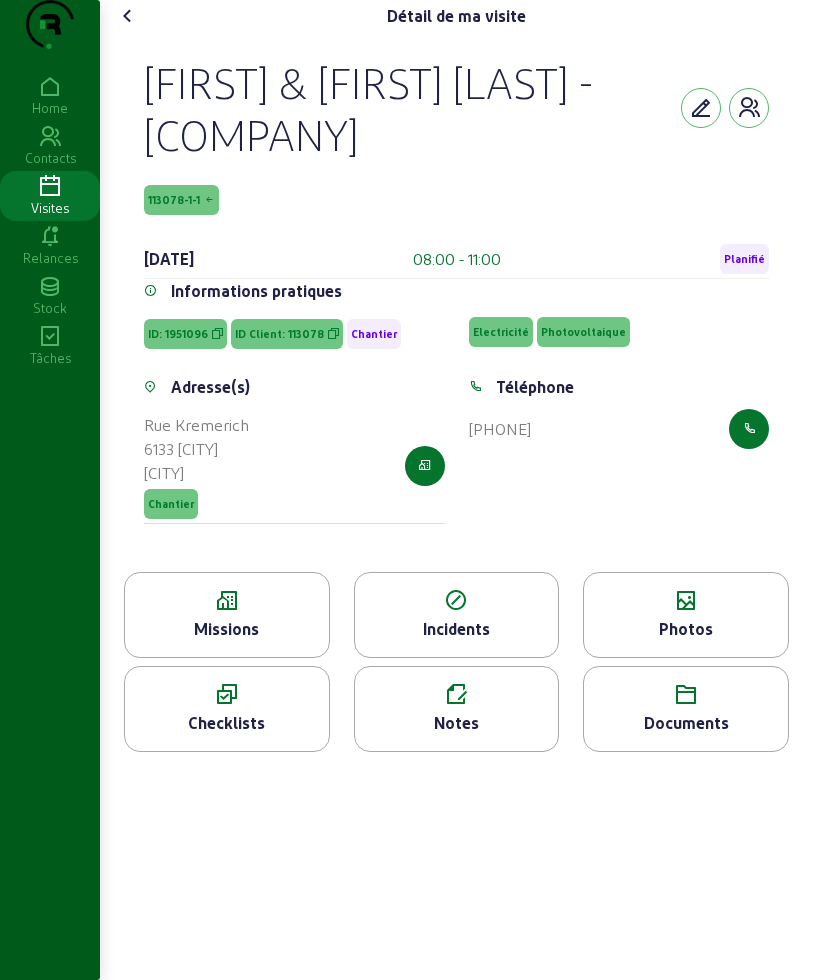 click on "Photos" 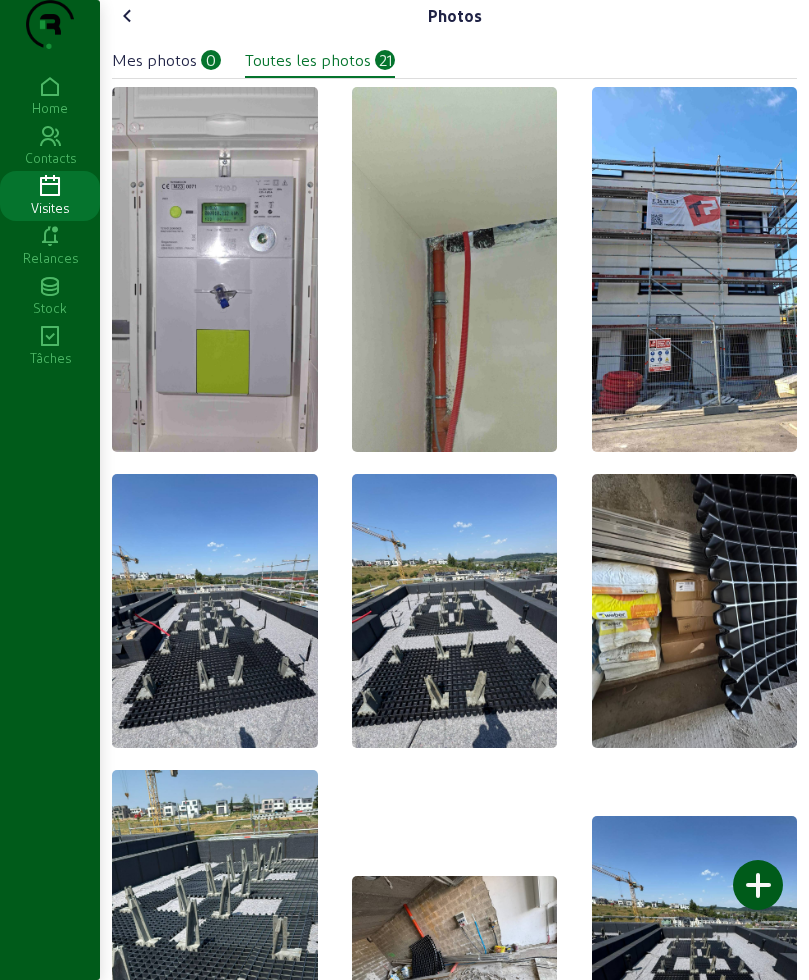 scroll, scrollTop: 625, scrollLeft: 0, axis: vertical 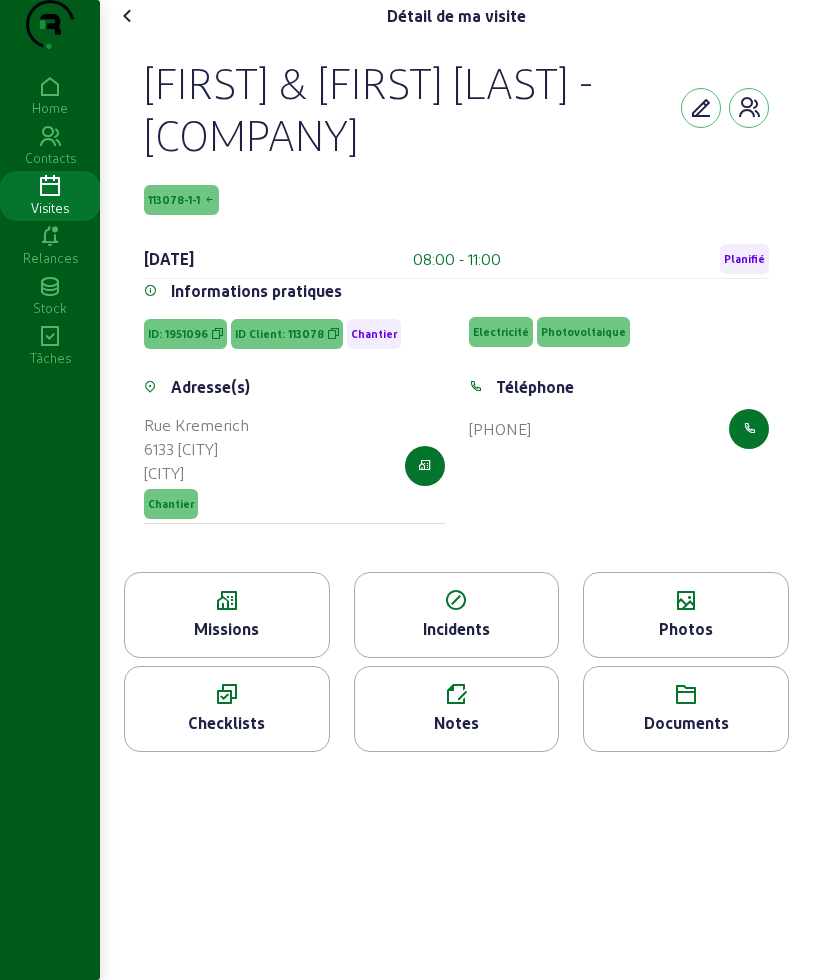 click on "Documents" 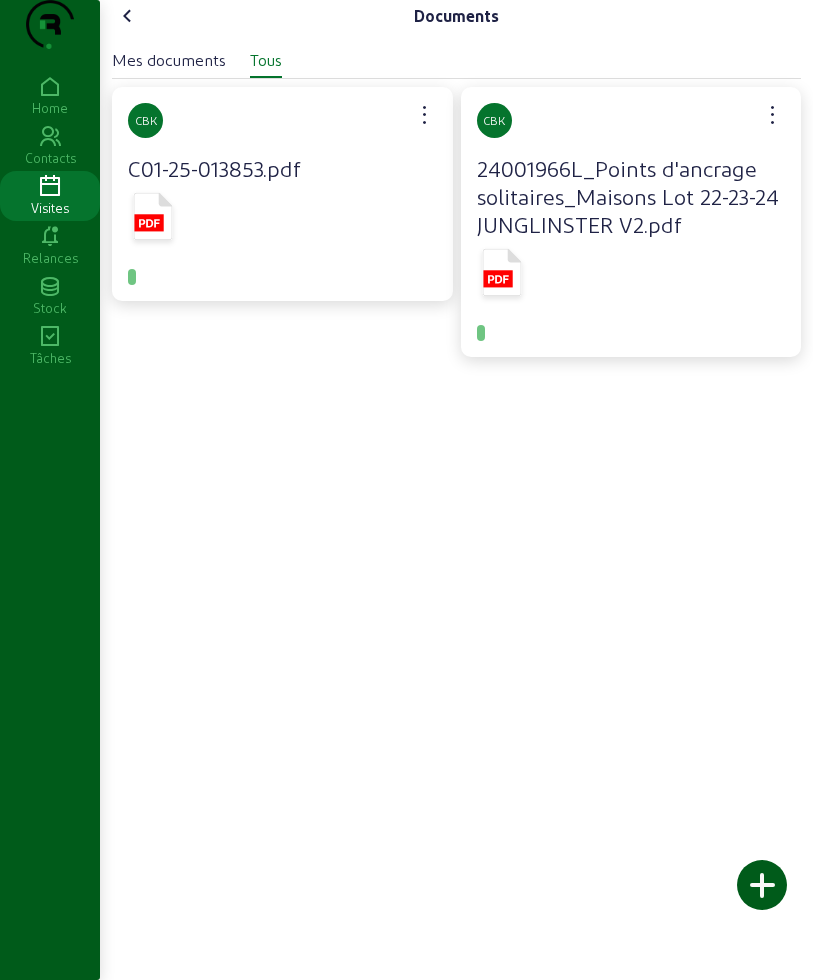 click 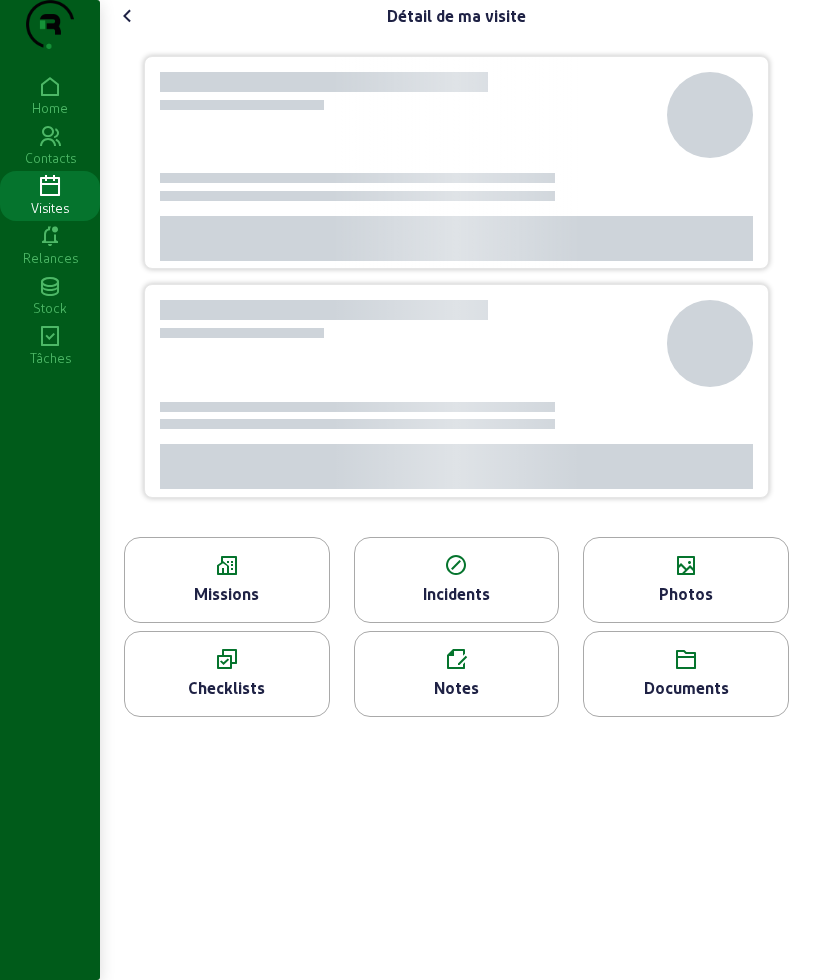 click 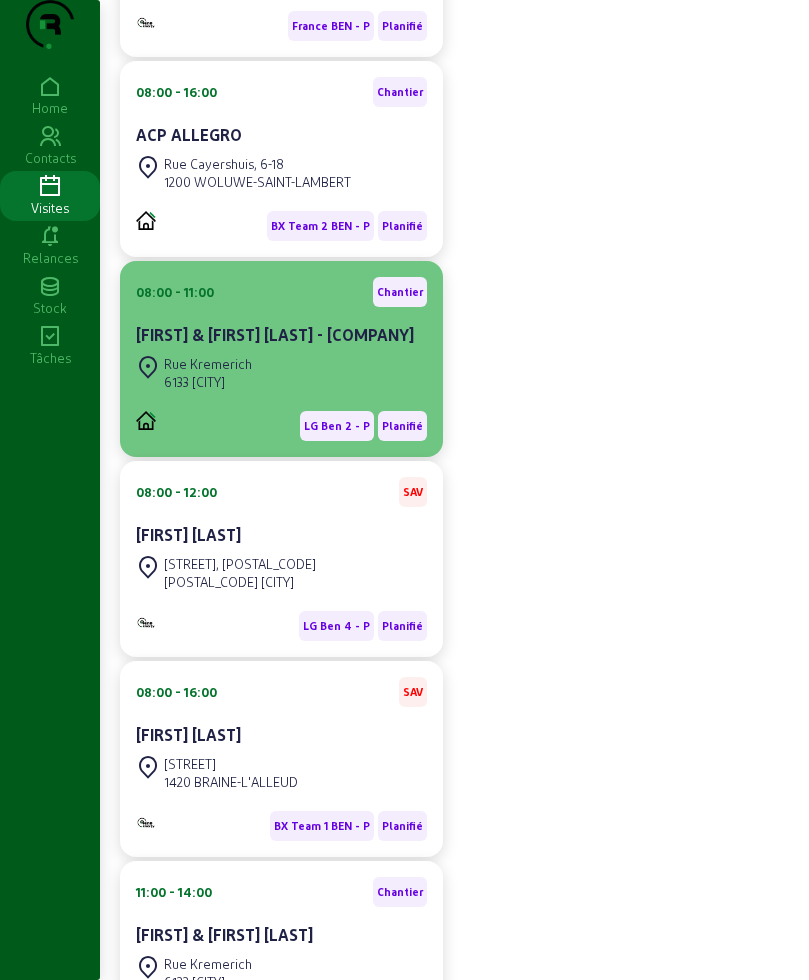 scroll, scrollTop: 625, scrollLeft: 0, axis: vertical 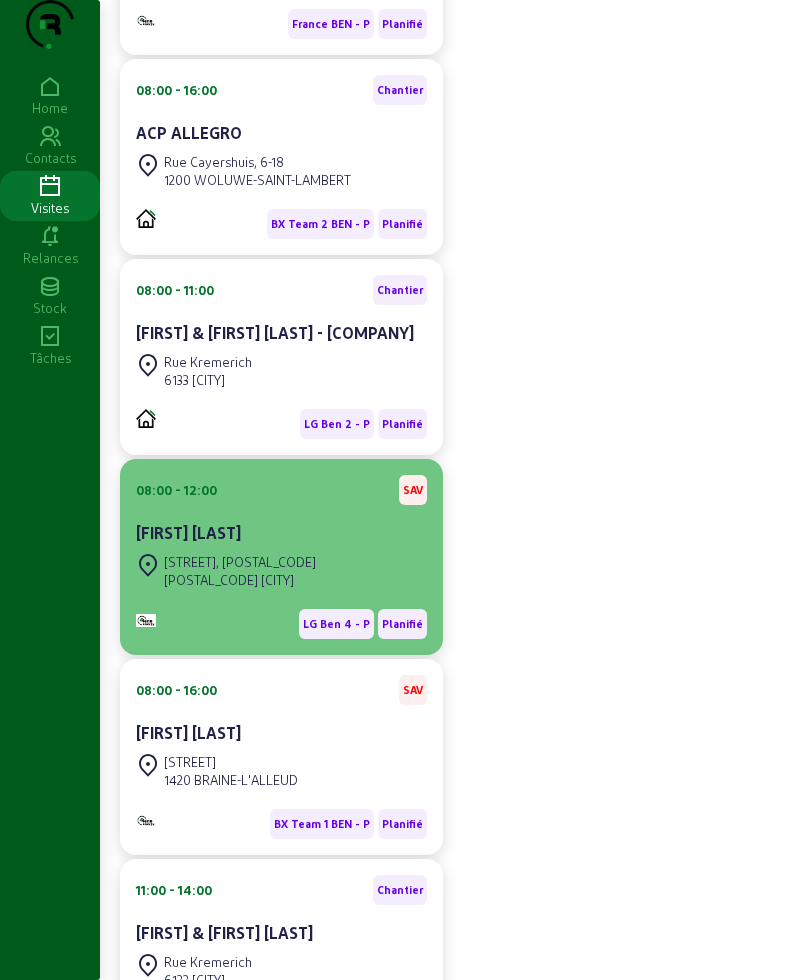 click on "[FIRST] [LAST]" 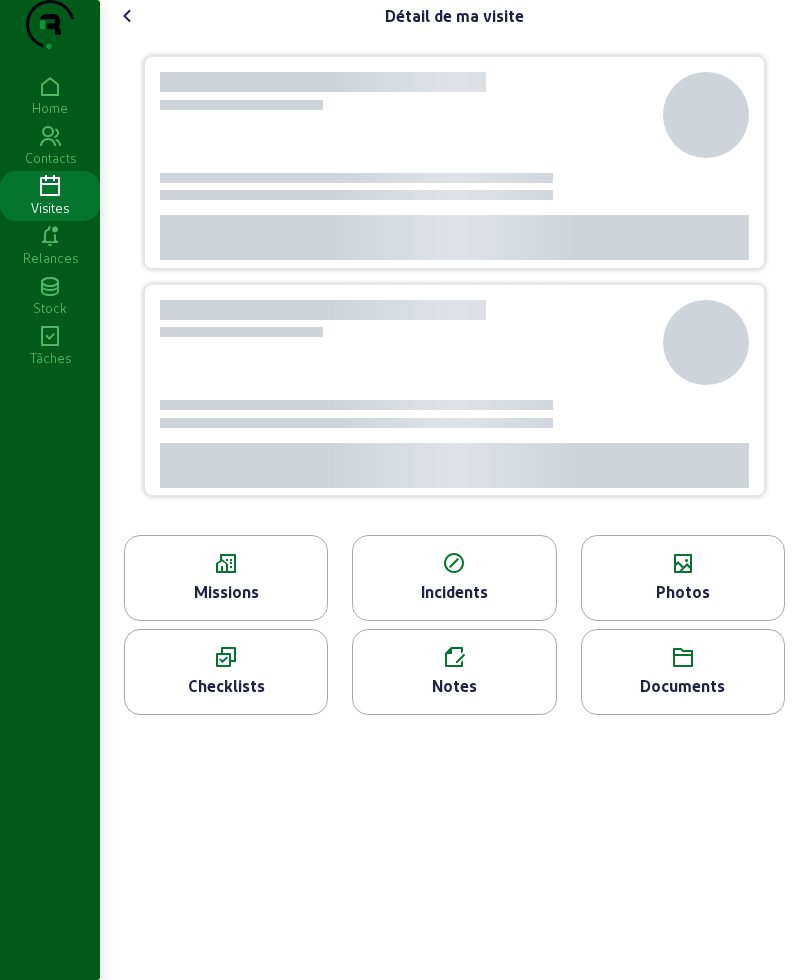 scroll, scrollTop: 0, scrollLeft: 0, axis: both 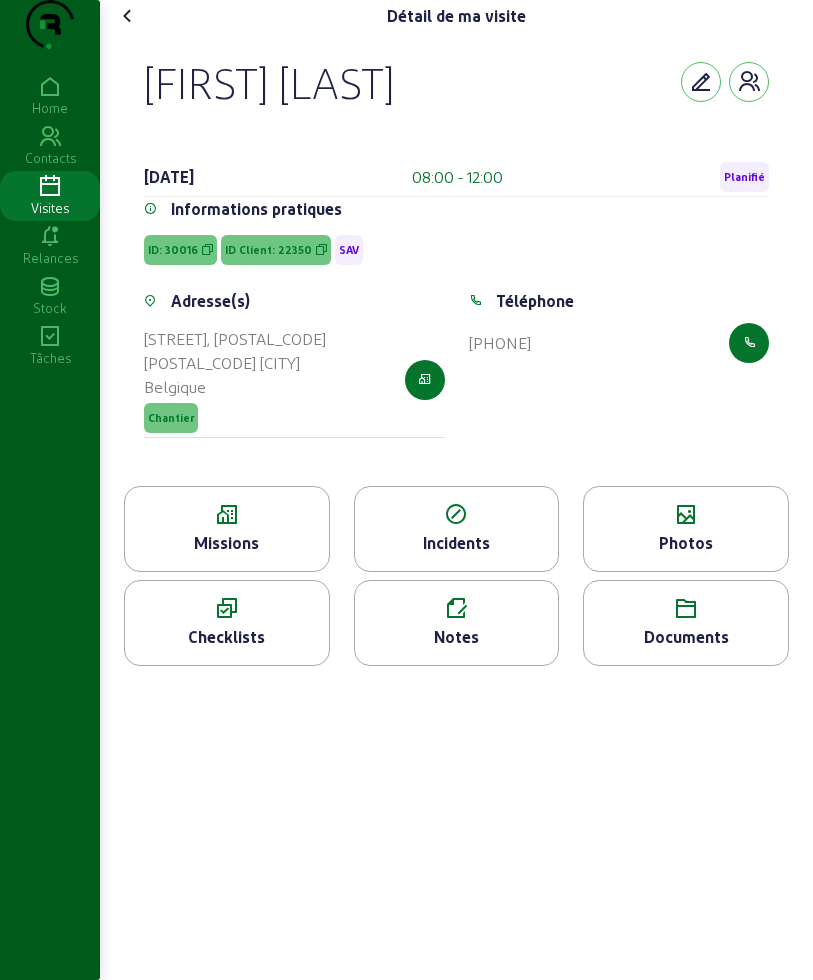 drag, startPoint x: 135, startPoint y: 111, endPoint x: 664, endPoint y: 470, distance: 639.3137 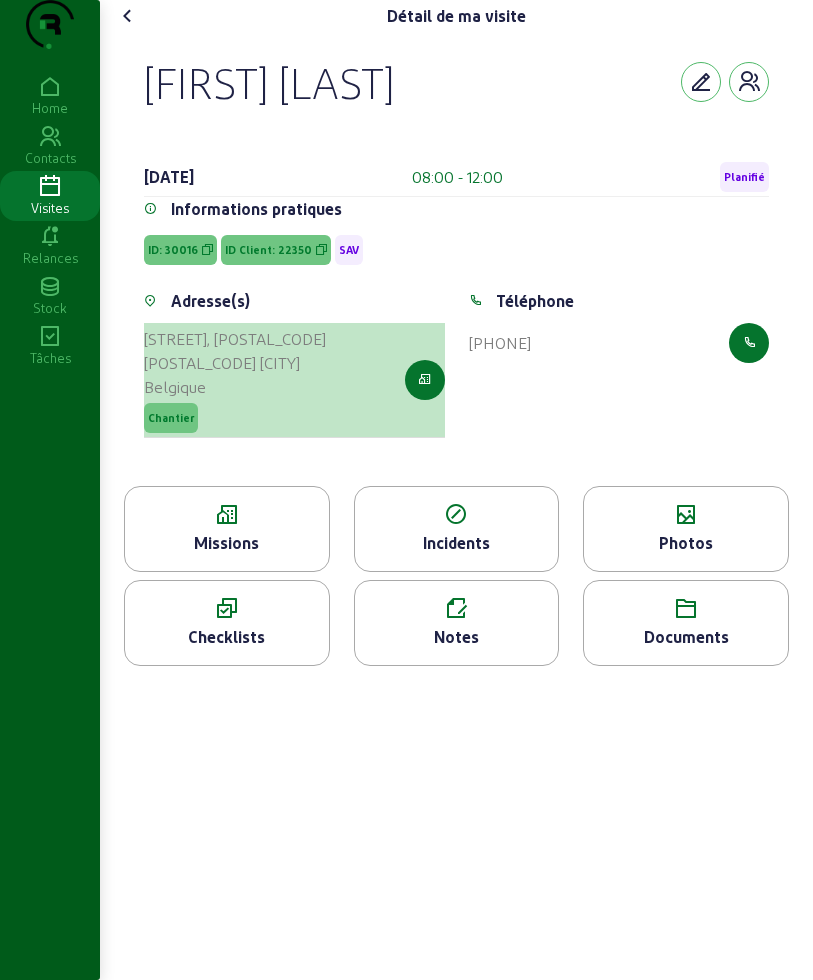 copy on "[FIRST] [LAST]  [DATE]  08:00 - 12:00  Planifié Informations pratiques ID: 30016 ID Client: 22350 SAV Adresse(s) [STREET], [POSTAL_CODE] [CITY] [COUNTRY] Chantier Téléphone  [PHONE]" 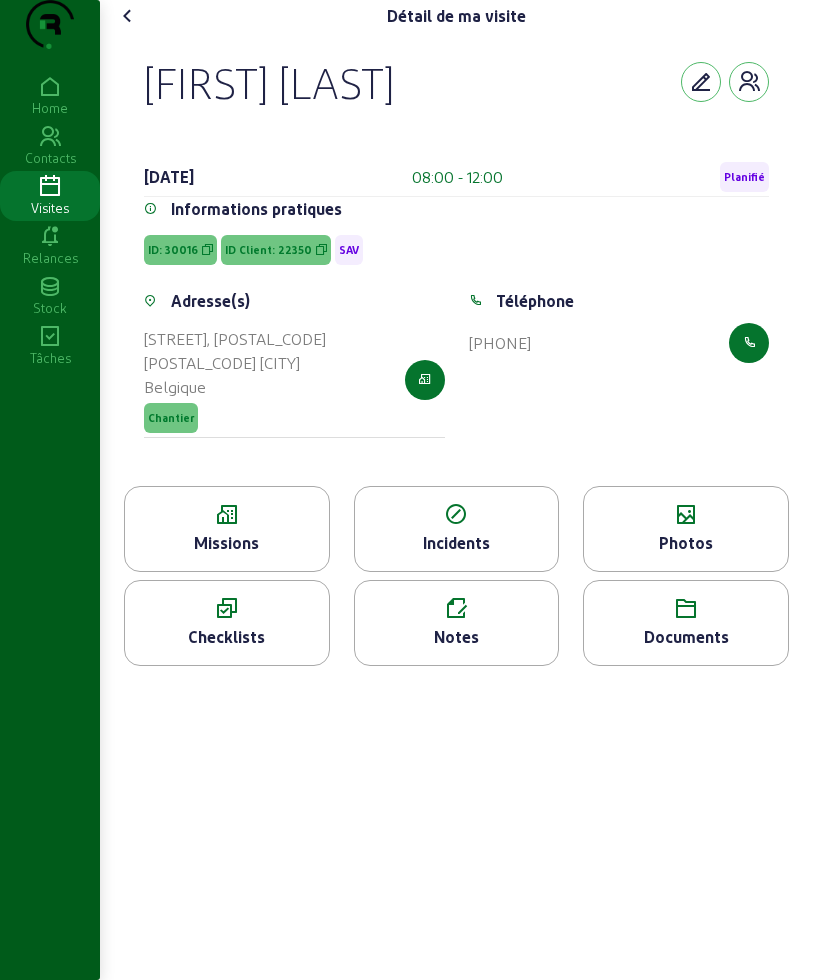click on "Missions" 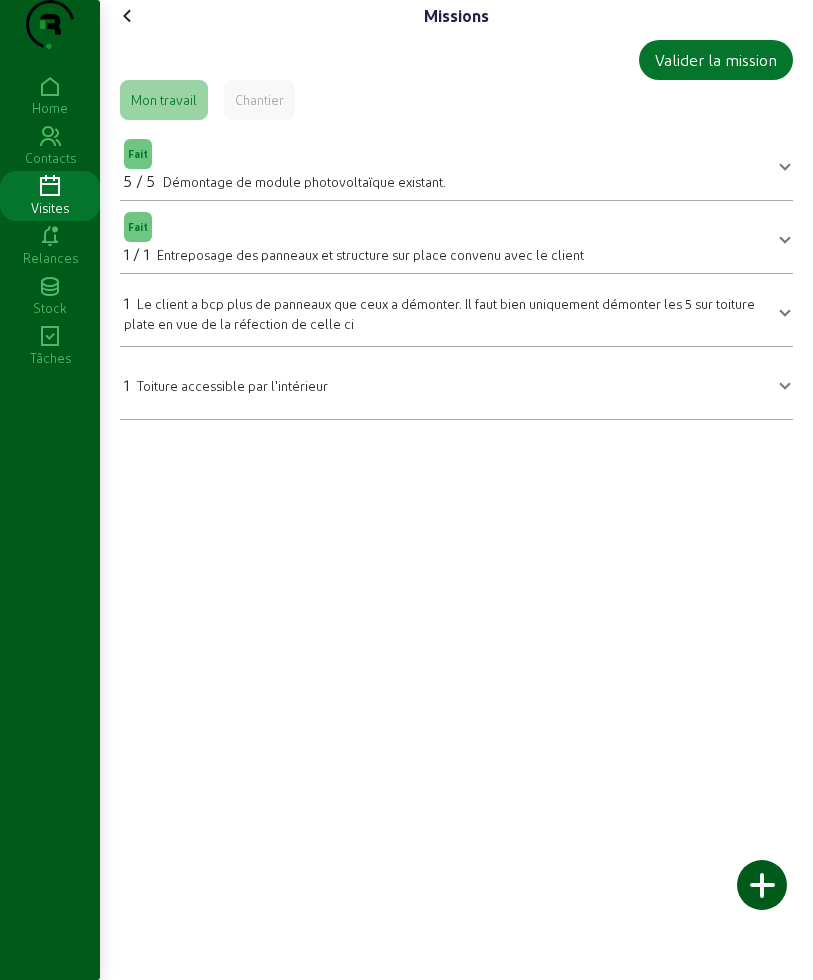 drag, startPoint x: 117, startPoint y: 218, endPoint x: 574, endPoint y: 508, distance: 541.2476 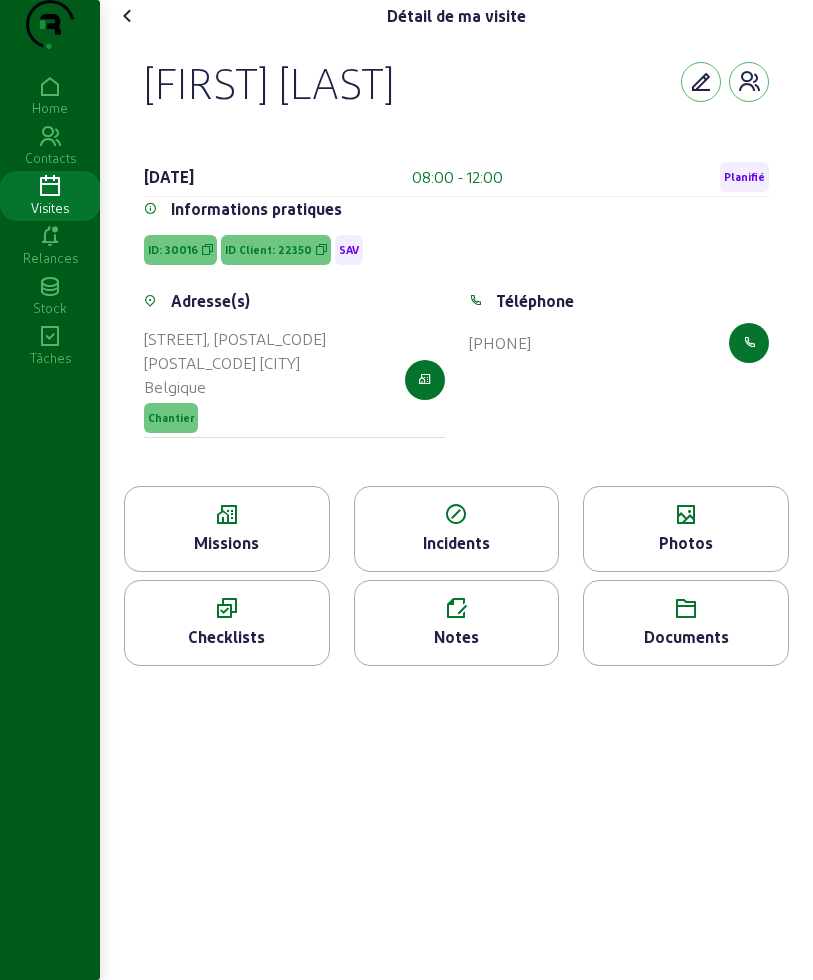 click 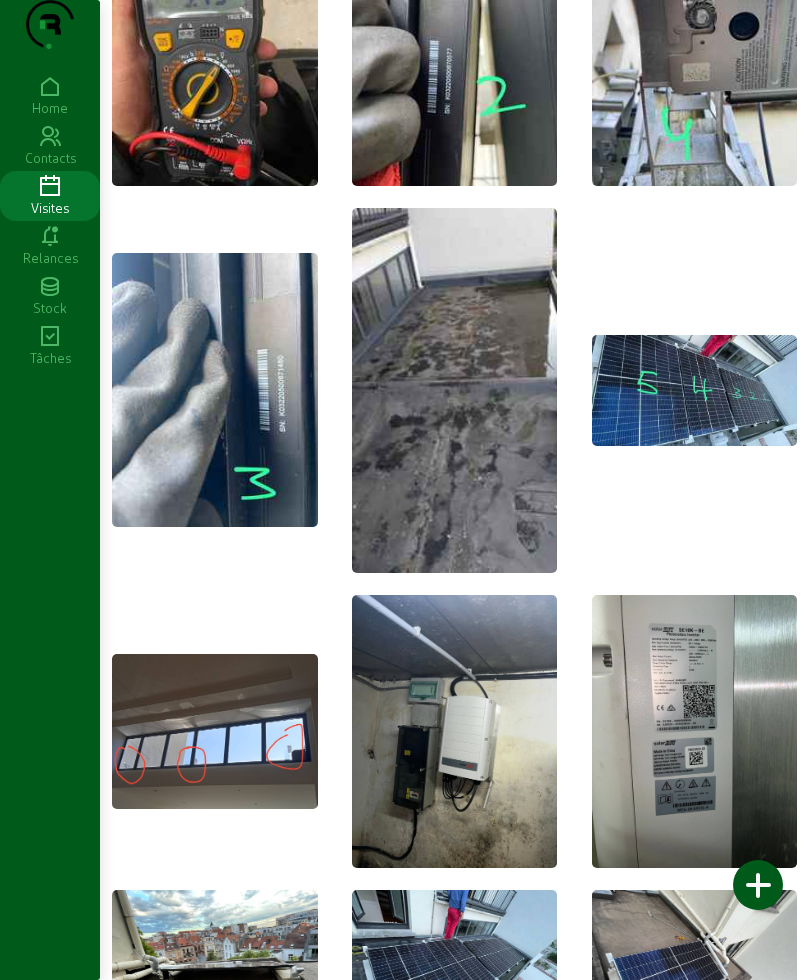 scroll, scrollTop: 1249, scrollLeft: 0, axis: vertical 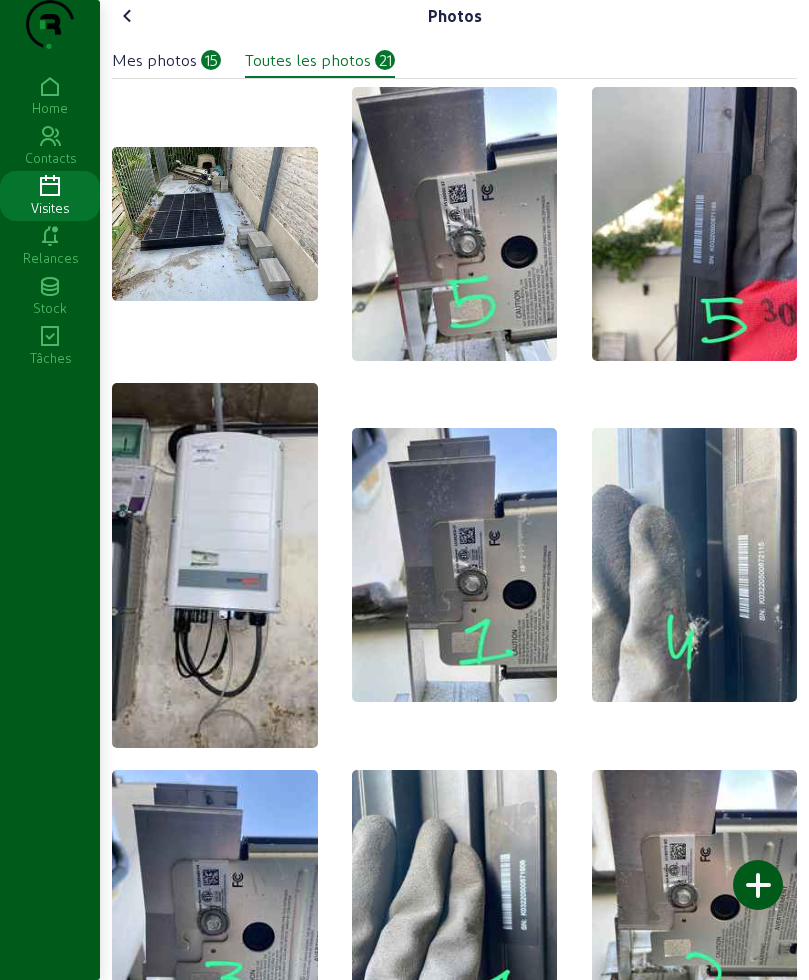 click 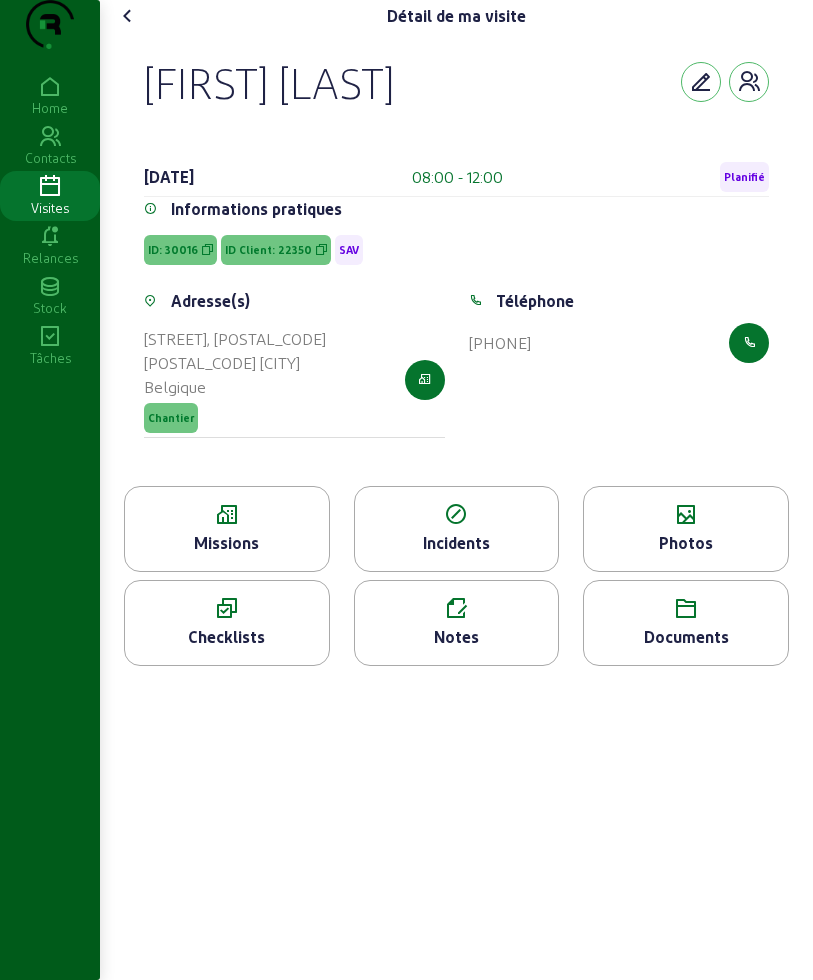 click 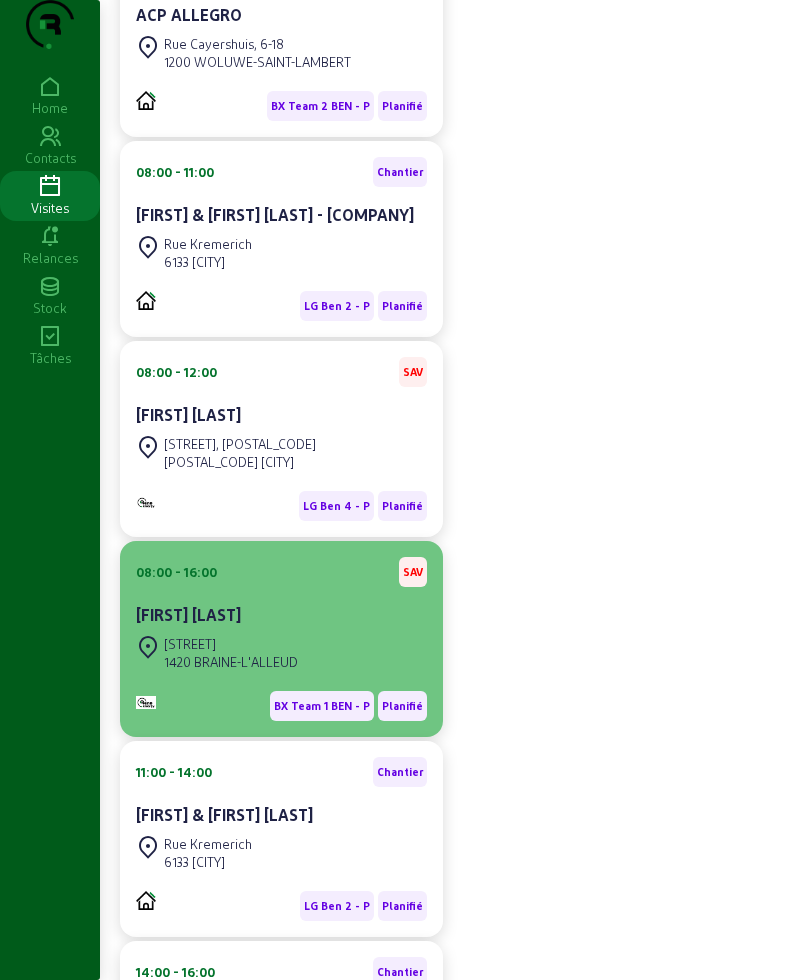 scroll, scrollTop: 750, scrollLeft: 0, axis: vertical 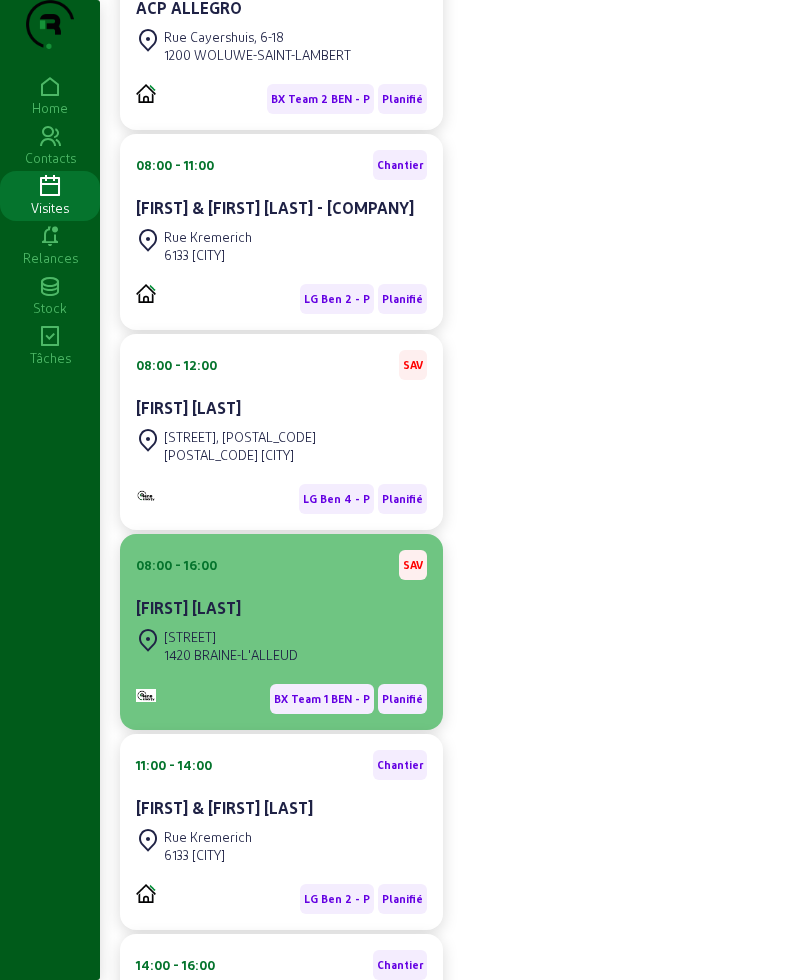 click on "[NUMBER] [STREET] [POSTAL_CODE] [CITY]" 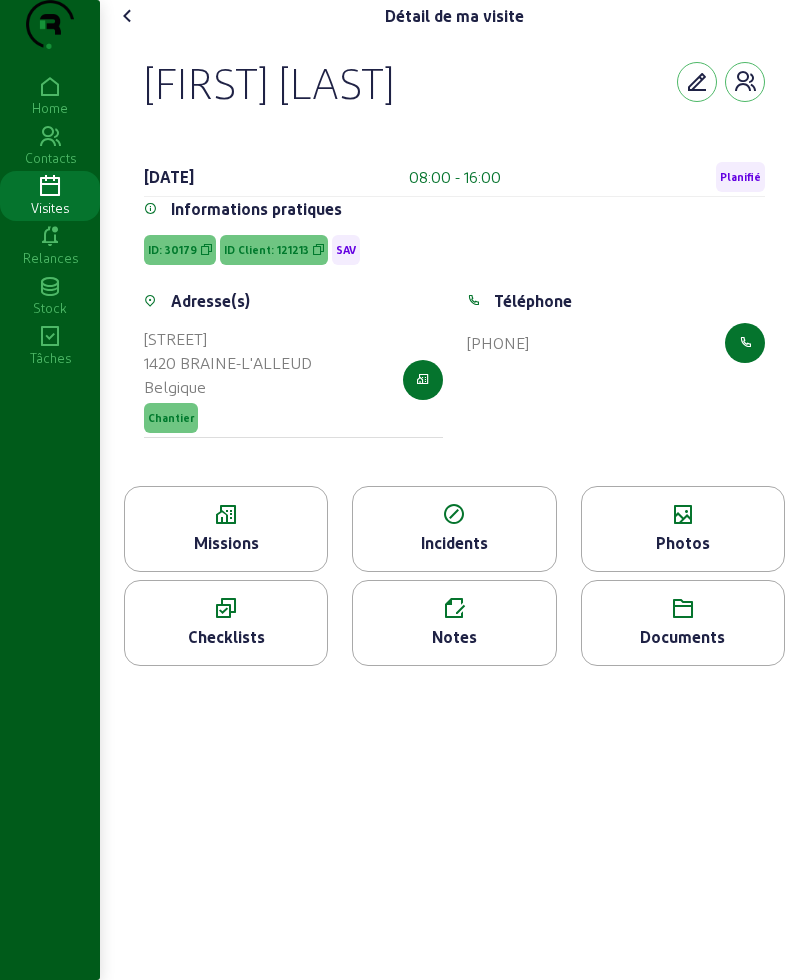 scroll, scrollTop: 0, scrollLeft: 0, axis: both 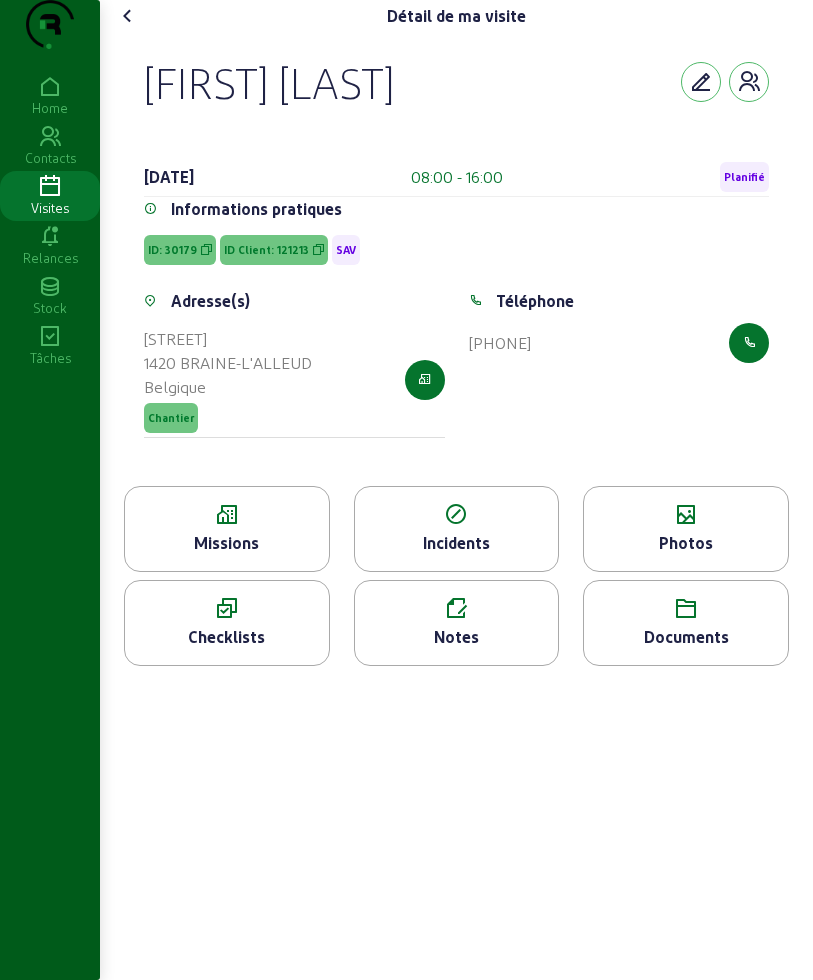 drag, startPoint x: 140, startPoint y: 99, endPoint x: 721, endPoint y: 437, distance: 672.1644 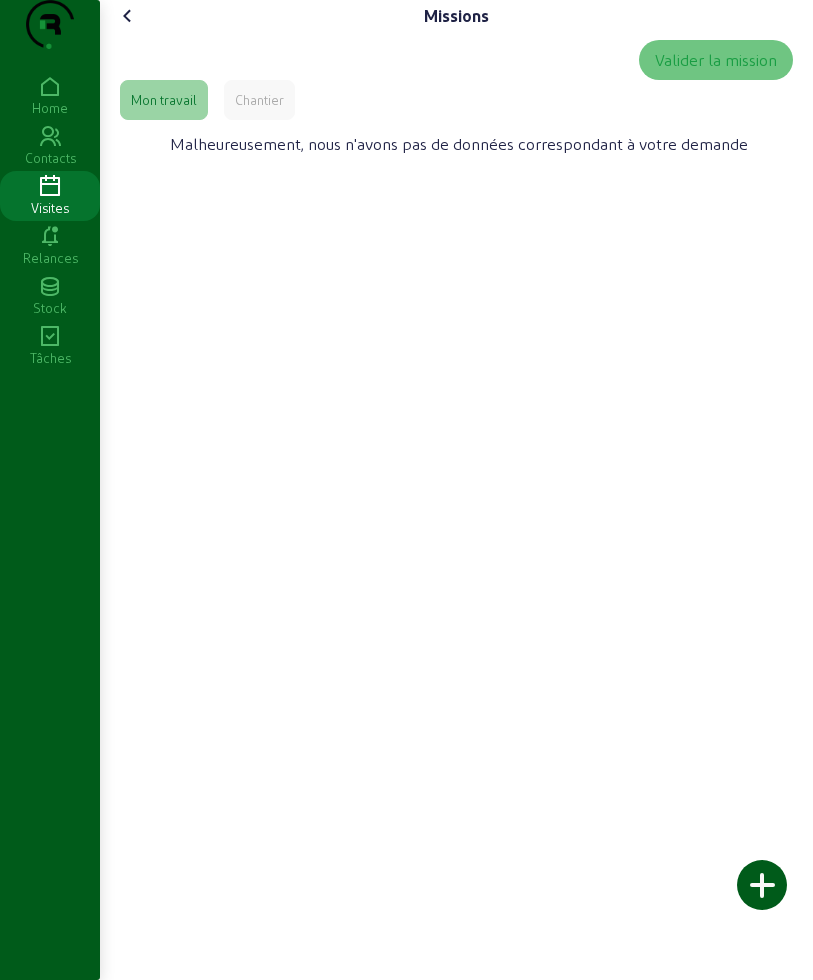 click on "Mon travail" 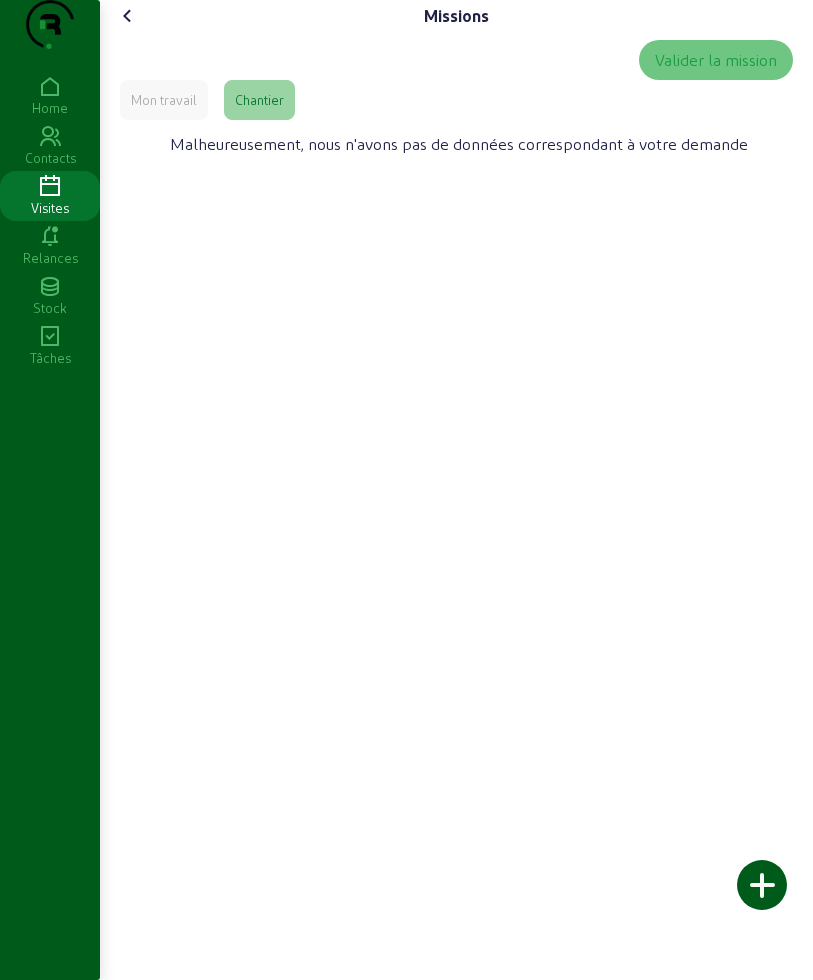 click 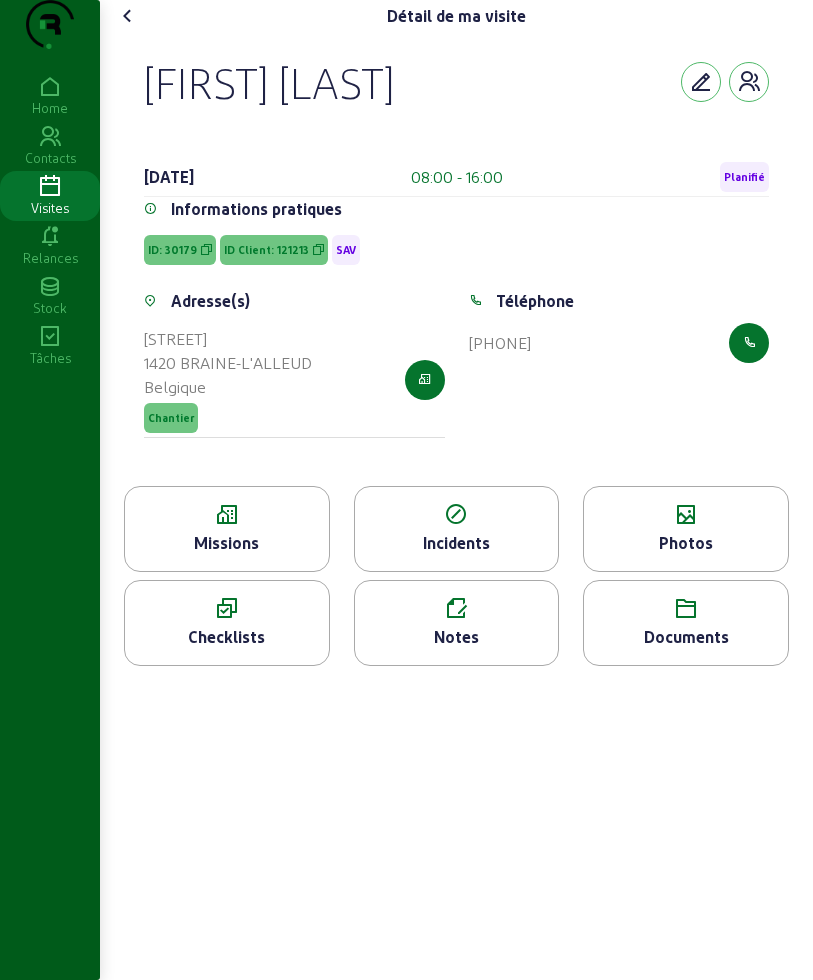 click on "Photos" 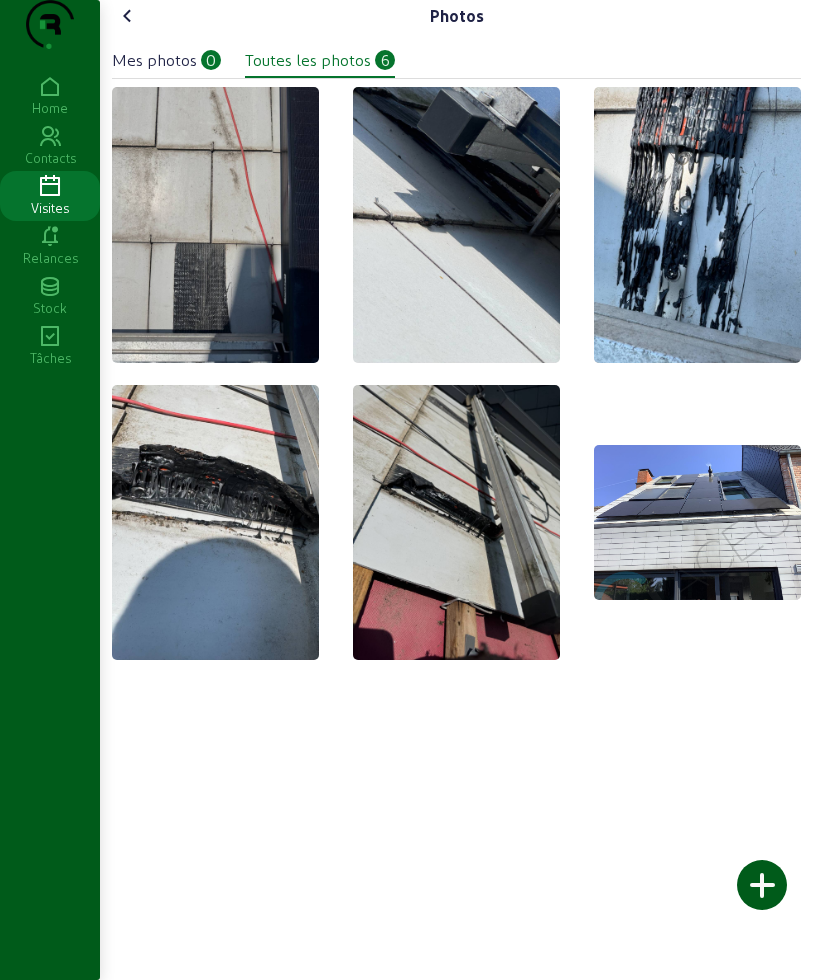 click 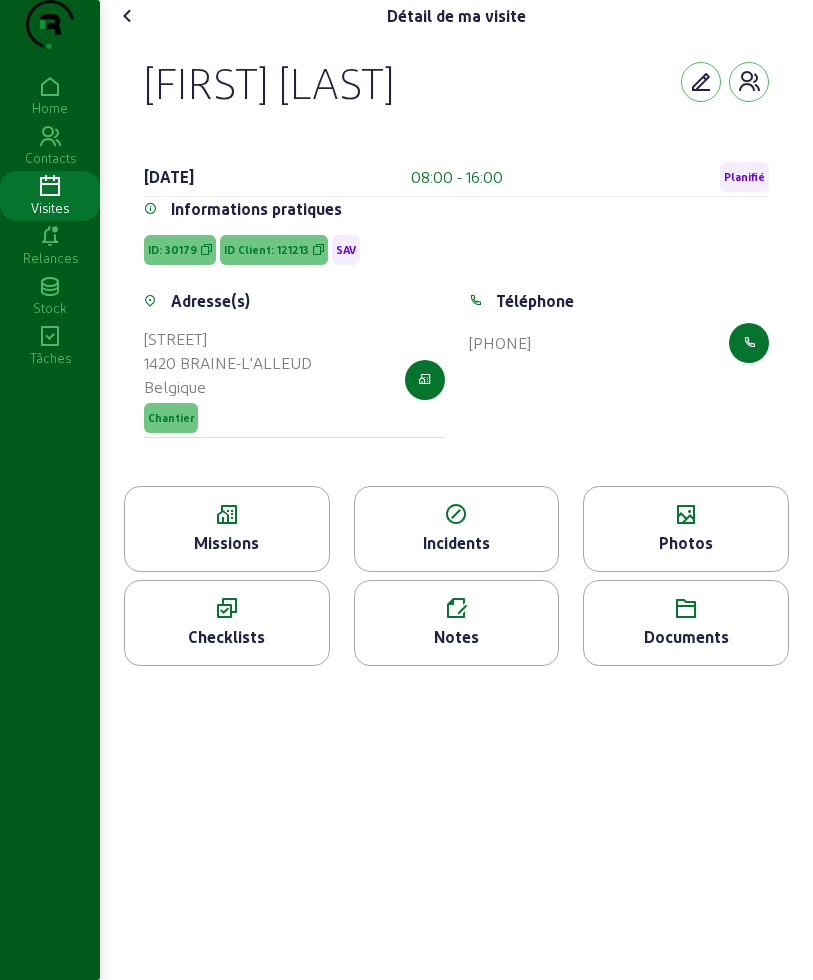 click 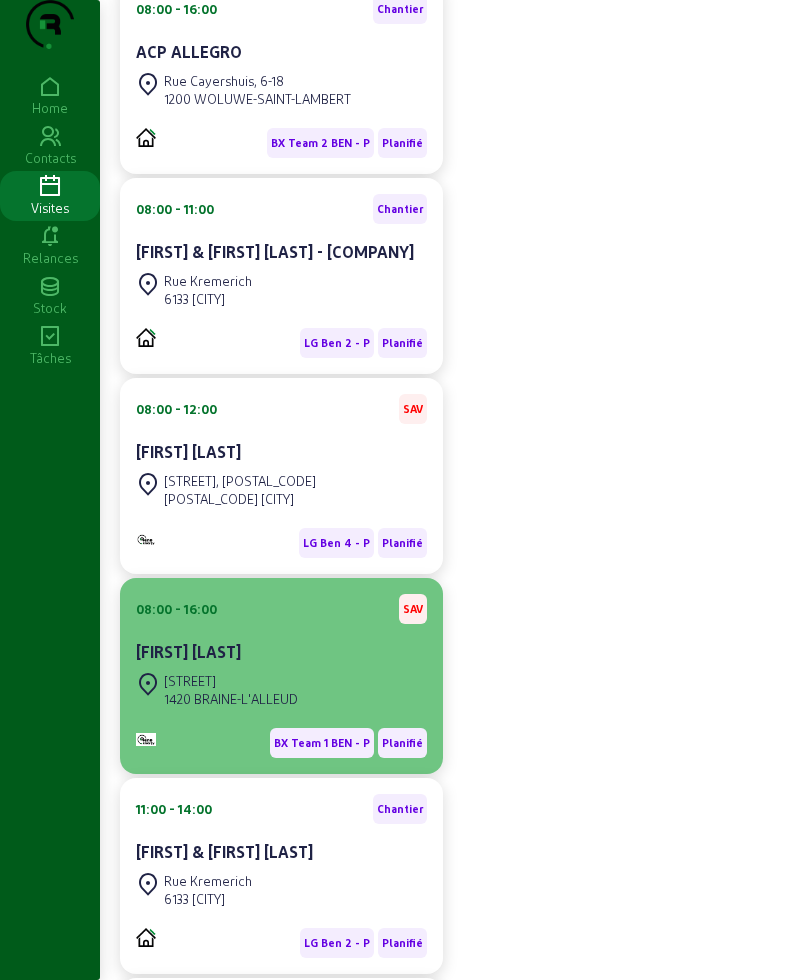 scroll, scrollTop: 750, scrollLeft: 0, axis: vertical 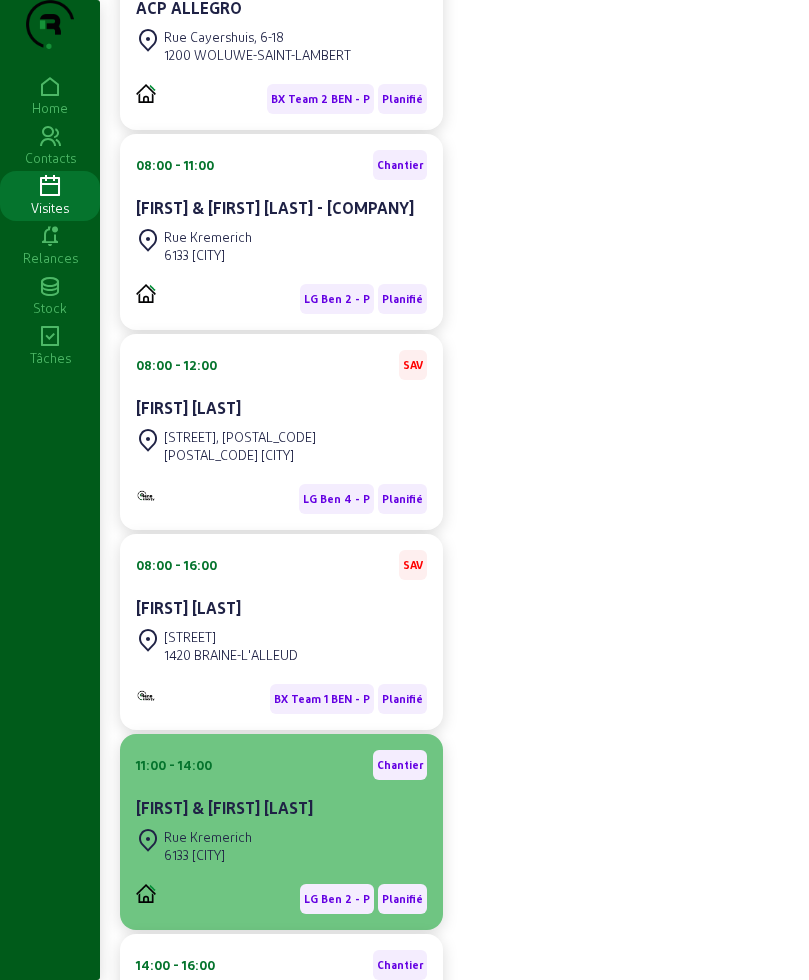 click on "[TIME] - [TIME]  Chantier [FIRST] & [FIRST] [LAST]" 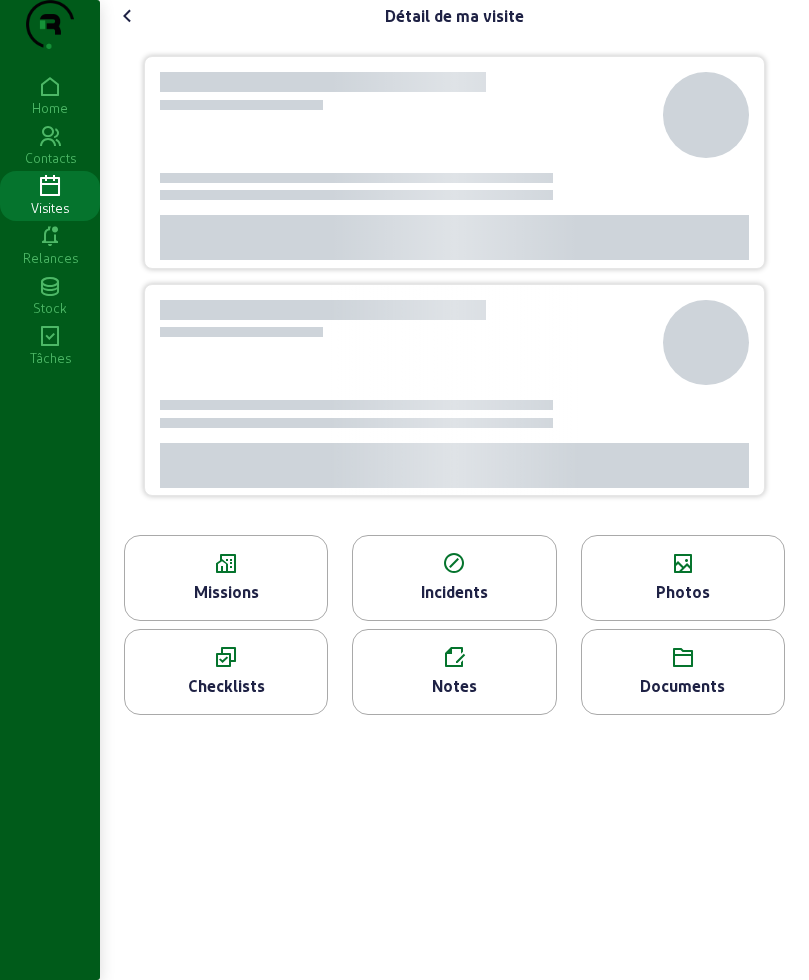 scroll, scrollTop: 0, scrollLeft: 0, axis: both 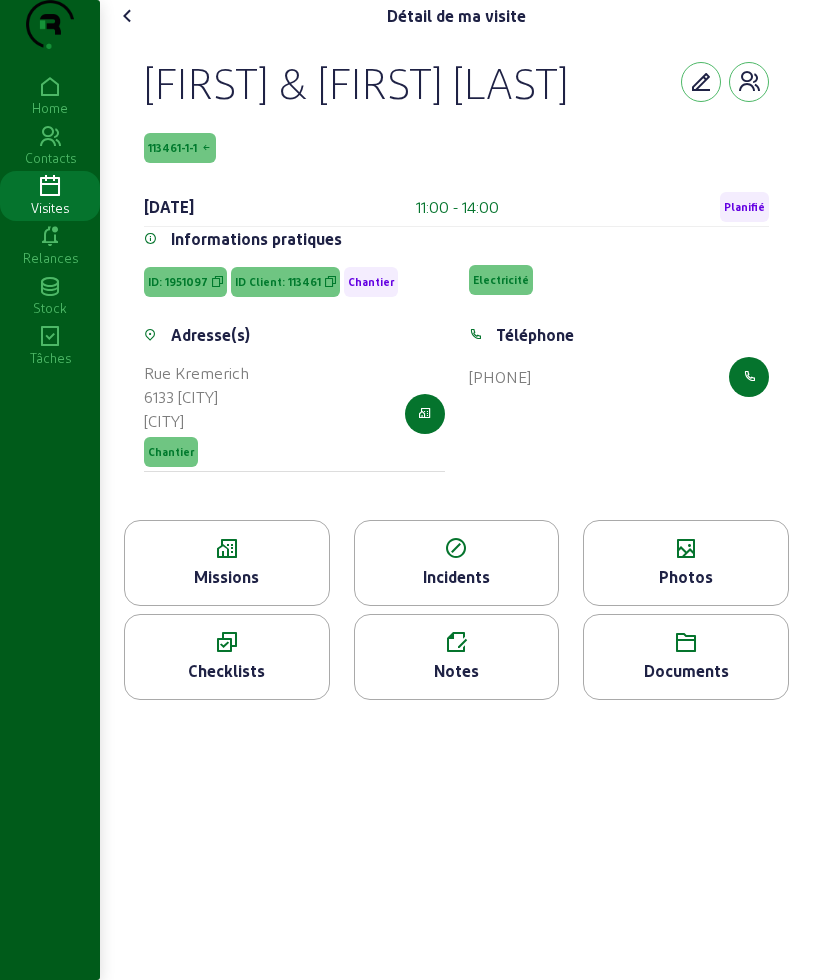 drag, startPoint x: 149, startPoint y: 114, endPoint x: 668, endPoint y: 667, distance: 758.39966 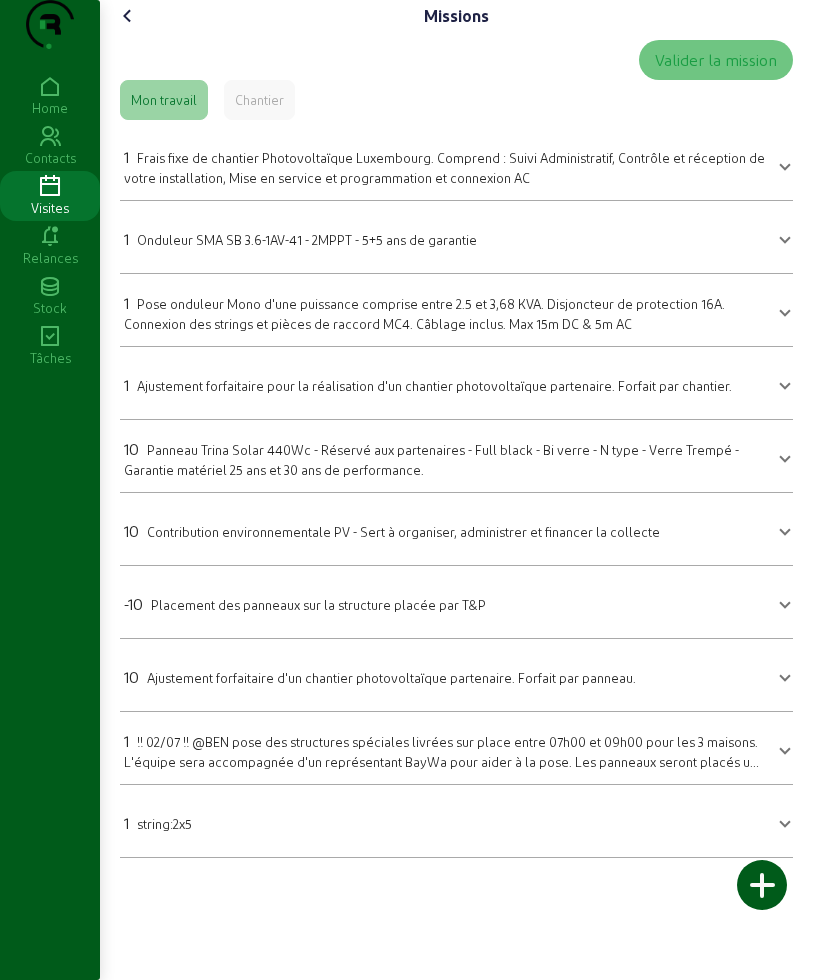 drag, startPoint x: 118, startPoint y: 444, endPoint x: 753, endPoint y: 819, distance: 737.46185 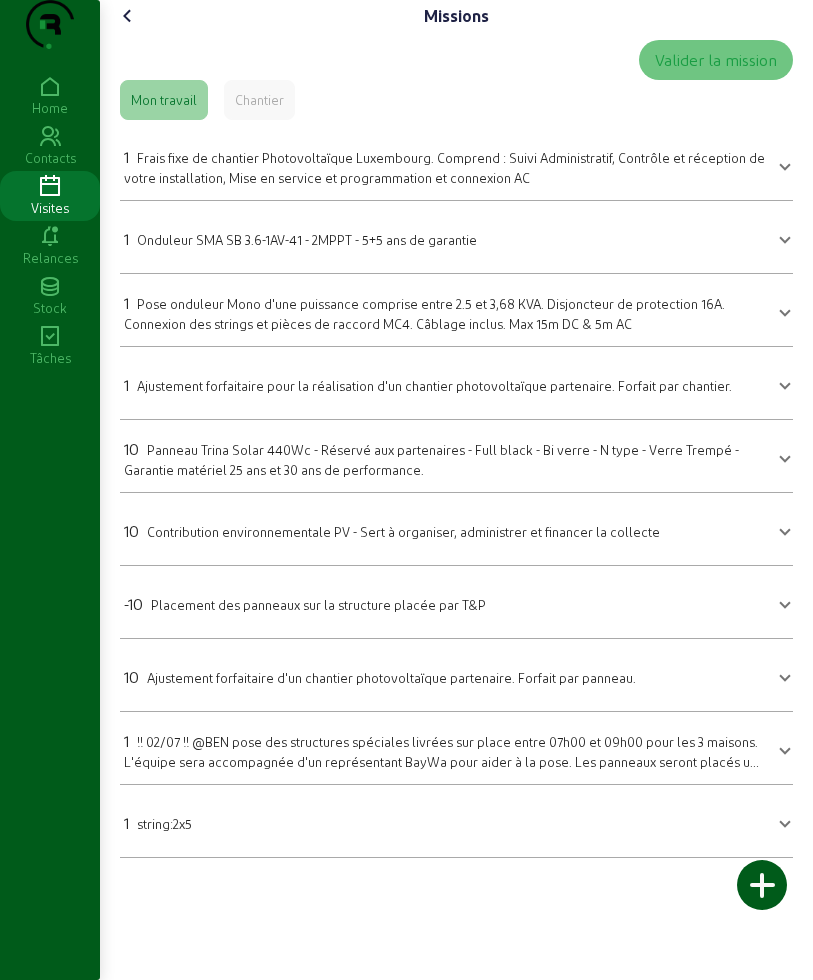 click on "Valider la mission   Mon travail   Chantier  1 Frais fixe de chantier Photovoltaïque Luxembourg. Comprend : Suivi Administratif, Contrôle et réception de votre installation, Mise en service et programmation et connexion AC Frais fixe de chantier Photovoltaïque Luxembourg. Comprend : Suivi Administratif, Contrôle et réception de votre installation, Mise en service et programmation et connexion AC       Quantité 1  Sauvegarder  1 Onduleur SMA SB 3.6-1AV-41 - 2MPPT - 5+5 ans de garantie Onduleur SMA SB 3.6-1AV-41 - 2MPPT - 5+5 ans de garantie       Quantité 1  Sauvegarder  1 Pose onduleur Mono d'une puissance comprise entre 2.5 et 3,68 KVA. Disjoncteur de protection 16A. Connexion des strings et pièces de raccord MC4. Câblage inclus. Max 15m DC & 5m AC Pose onduleur Mono d'une puissance comprise entre 2.5 et 3,68 KVA. Disjoncteur de protection 16A. Connexion des strings et pièces de raccord MC4. Câblage inclus. Max 15m DC & 5m AC       Quantité 1 Matériel utilisé Connecteur femelle MC4 4-6mm² 1" 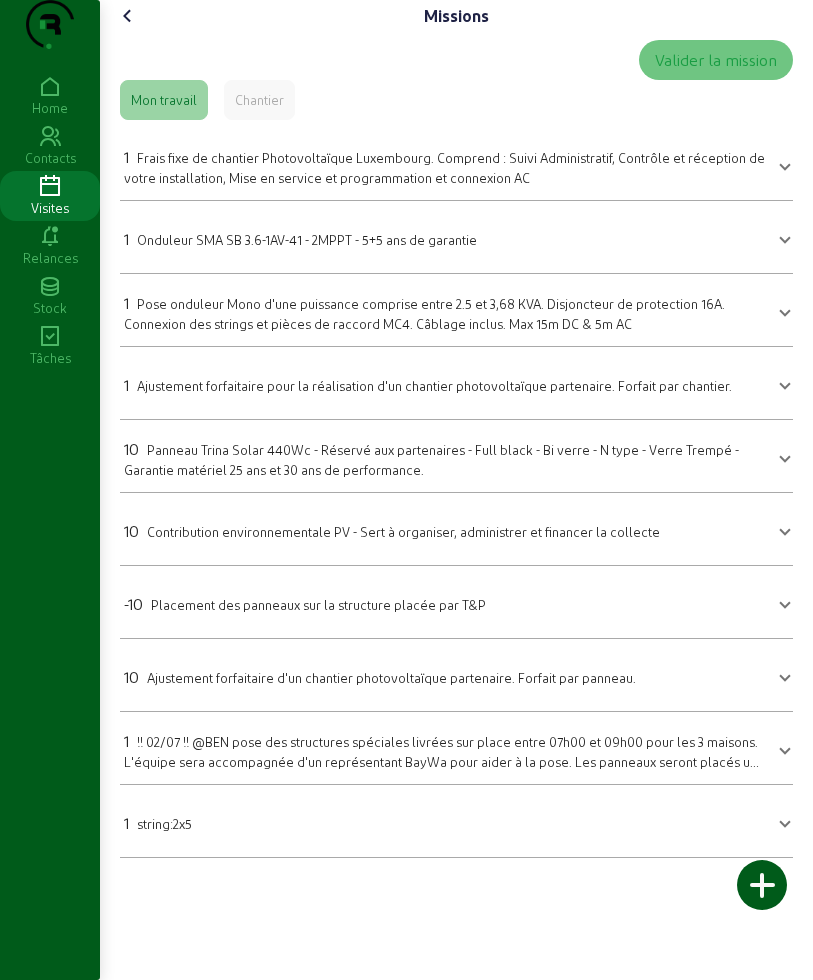 drag, startPoint x: 254, startPoint y: 908, endPoint x: 124, endPoint y: 491, distance: 436.794 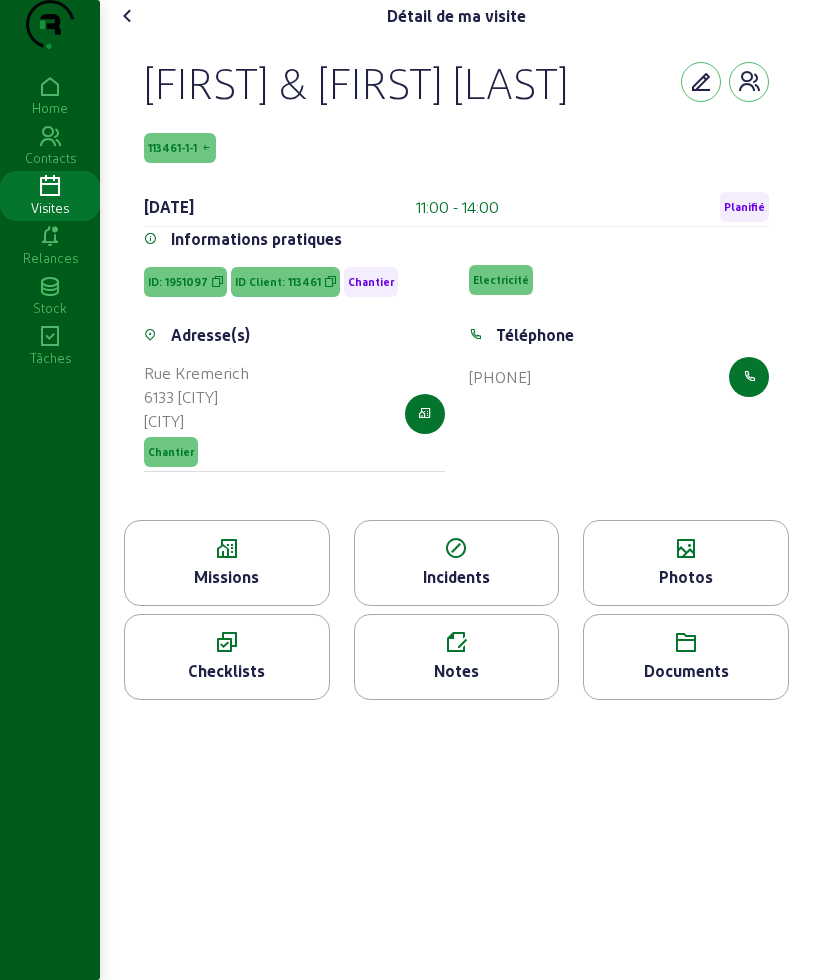 click on "Photos" 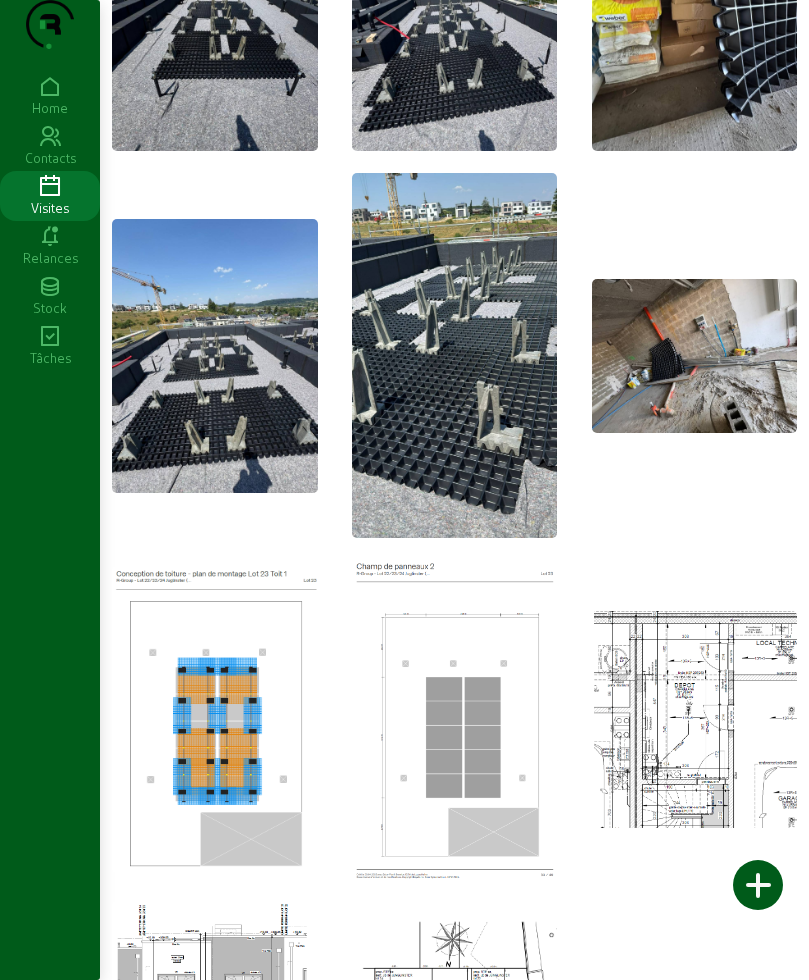 scroll, scrollTop: 625, scrollLeft: 0, axis: vertical 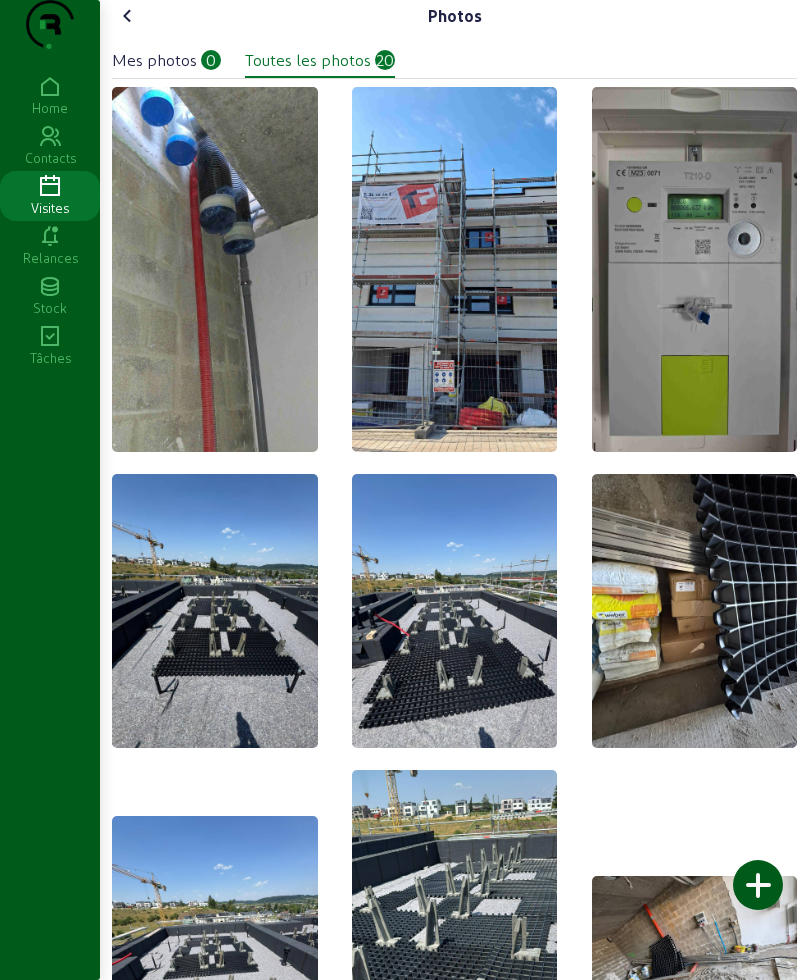 click 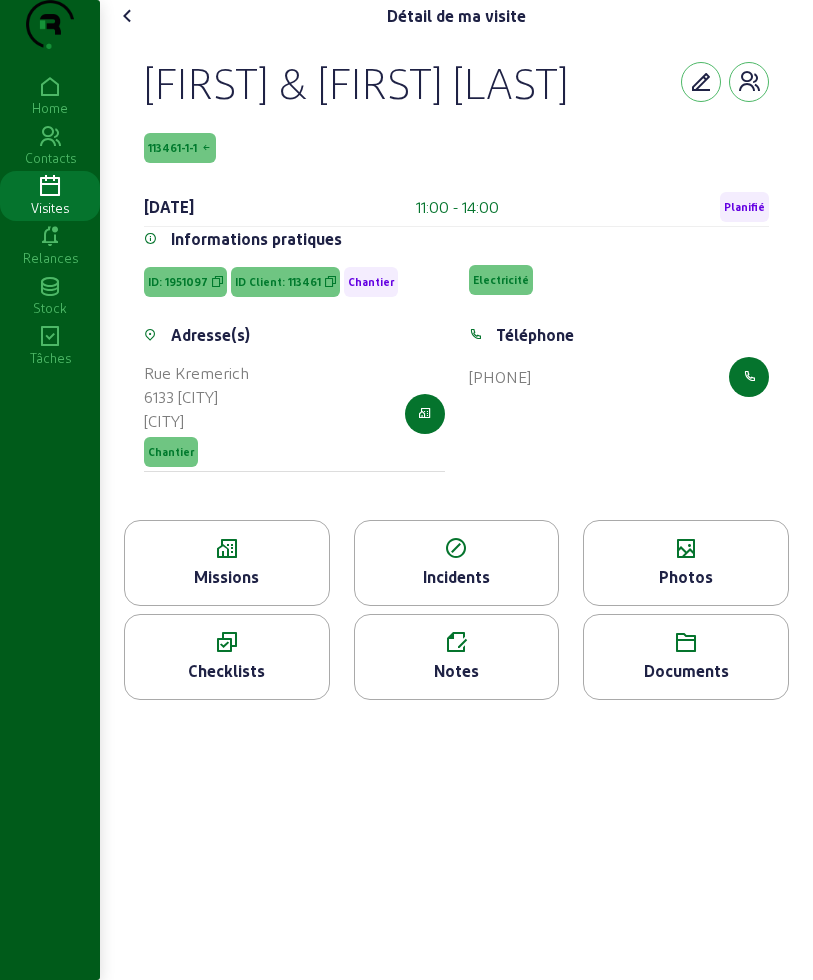 click 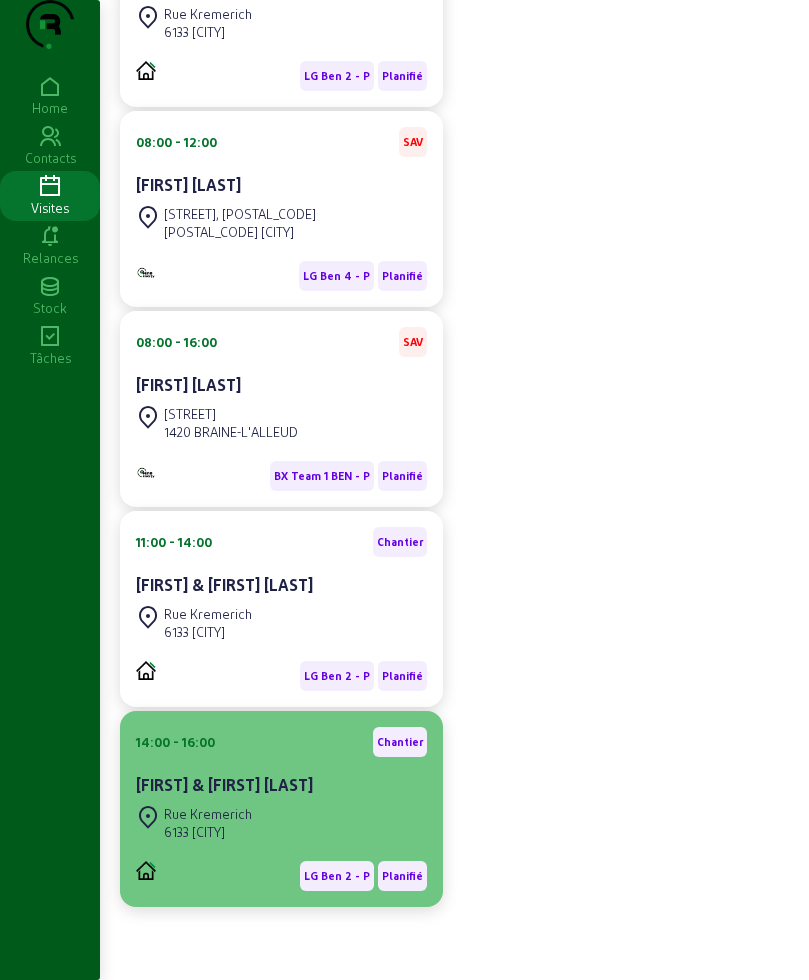 scroll, scrollTop: 1037, scrollLeft: 0, axis: vertical 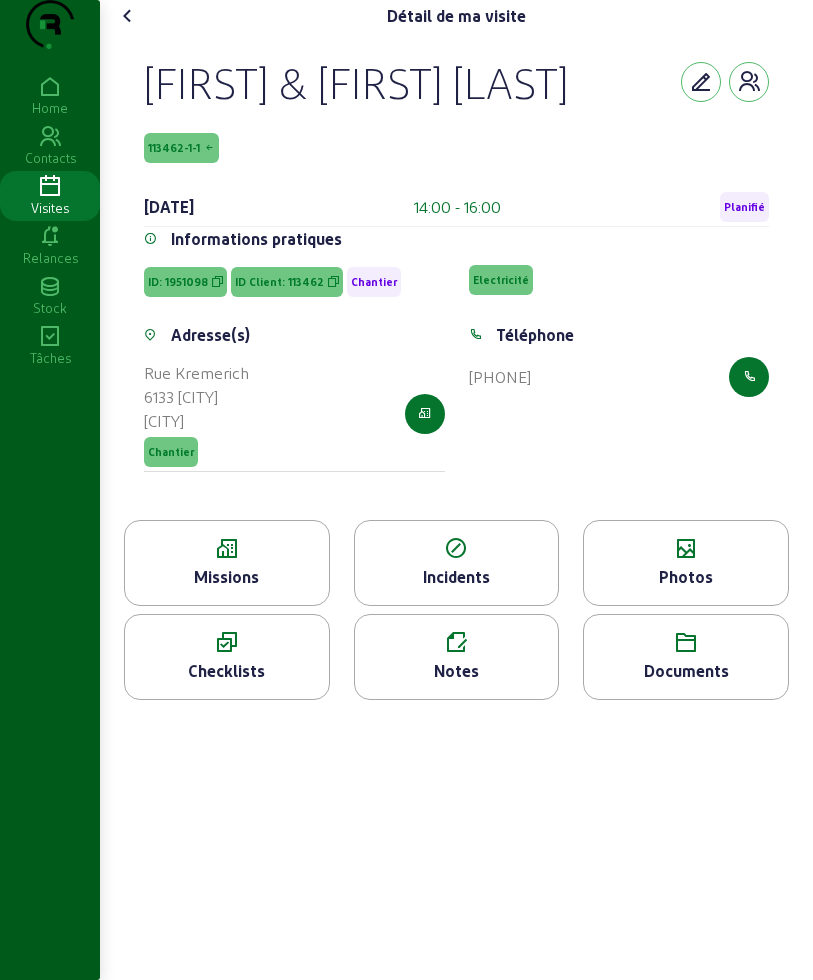 drag, startPoint x: 139, startPoint y: 127, endPoint x: 717, endPoint y: 535, distance: 707.49414 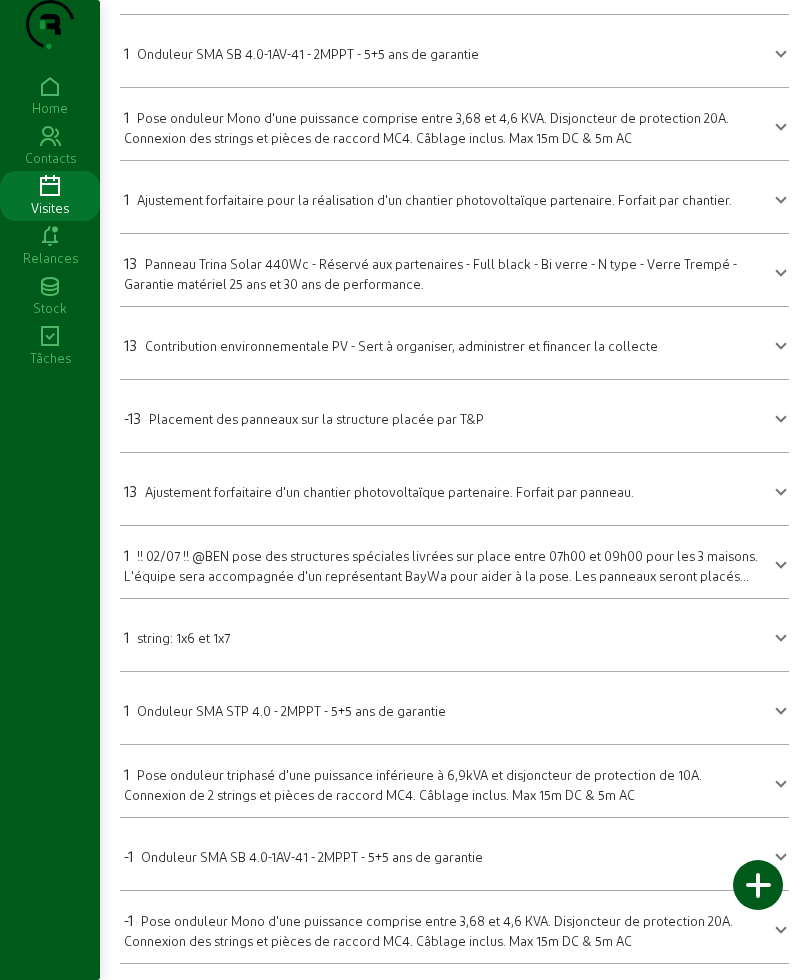 scroll, scrollTop: 226, scrollLeft: 0, axis: vertical 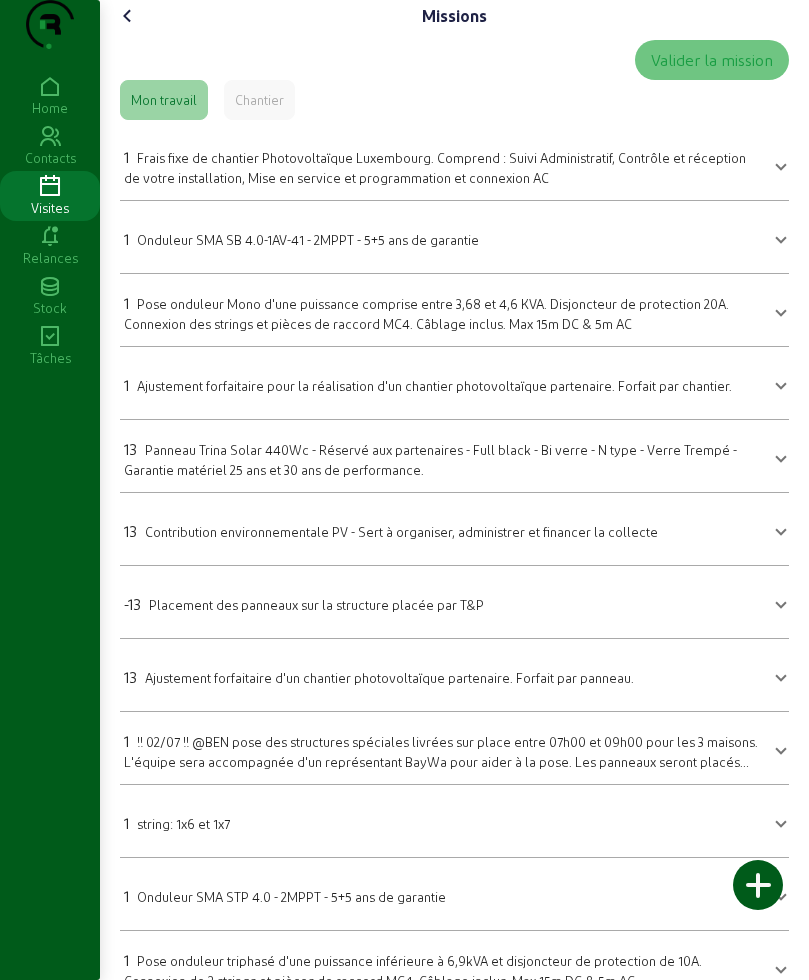 click 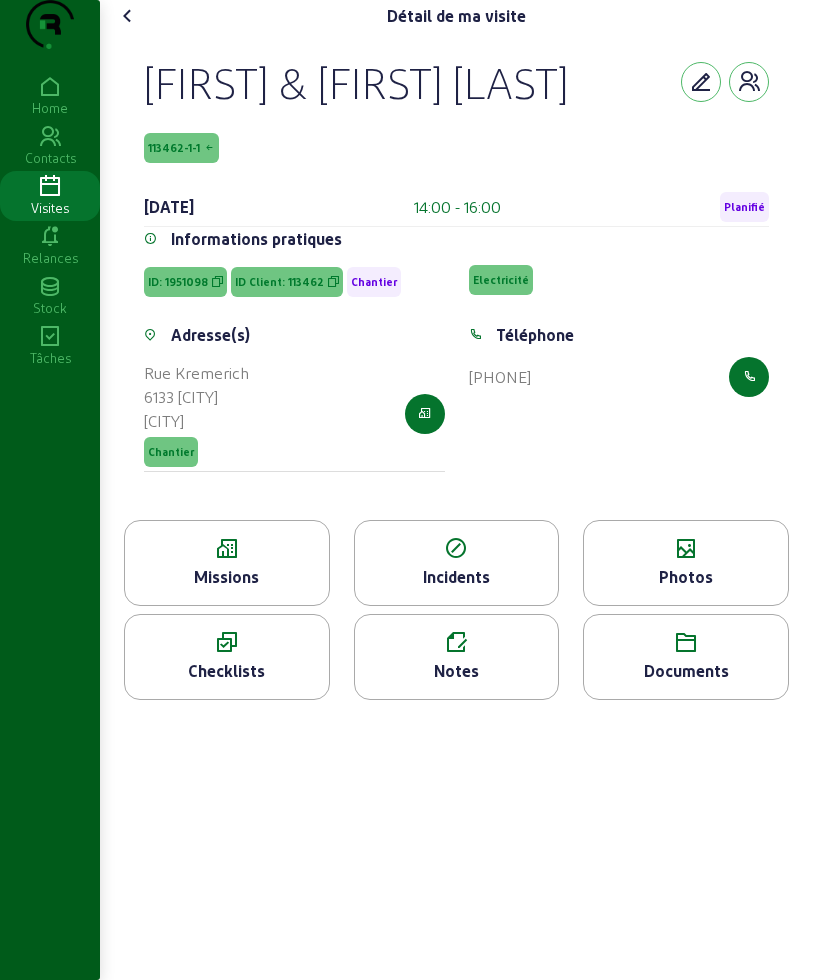 click 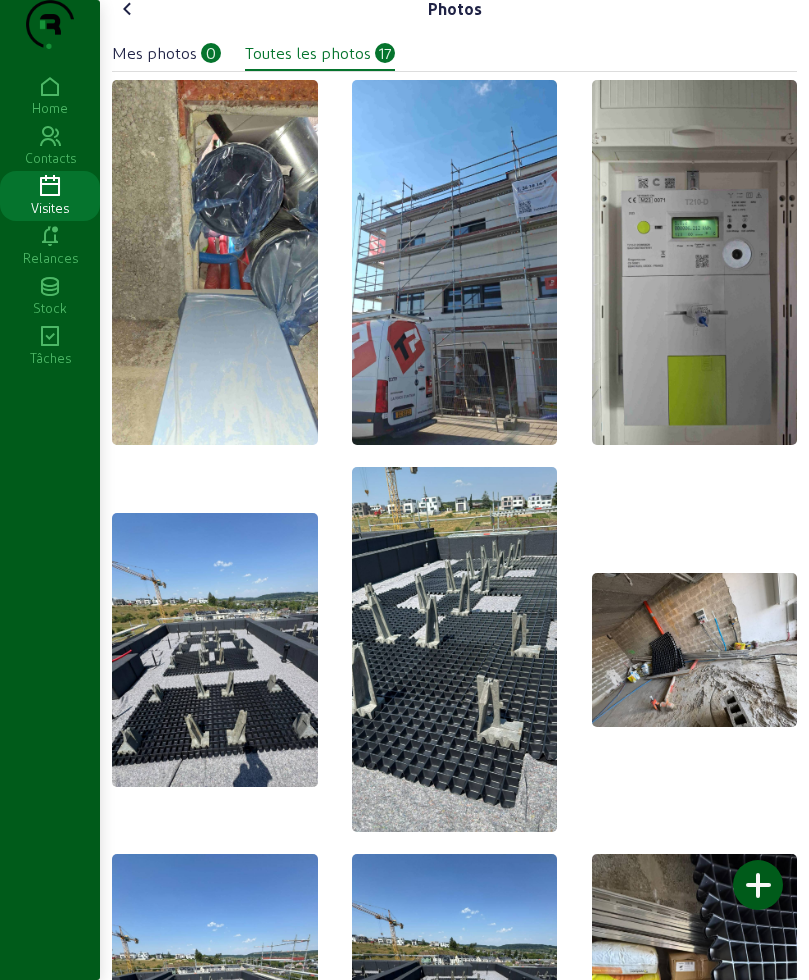 scroll, scrollTop: 0, scrollLeft: 0, axis: both 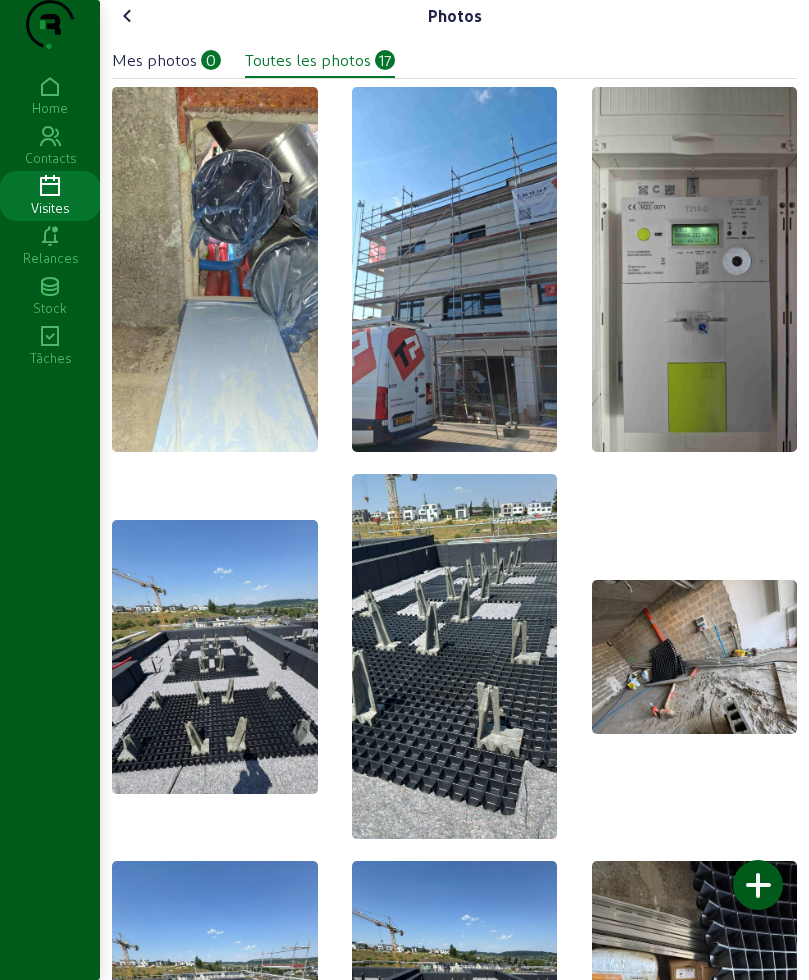 click 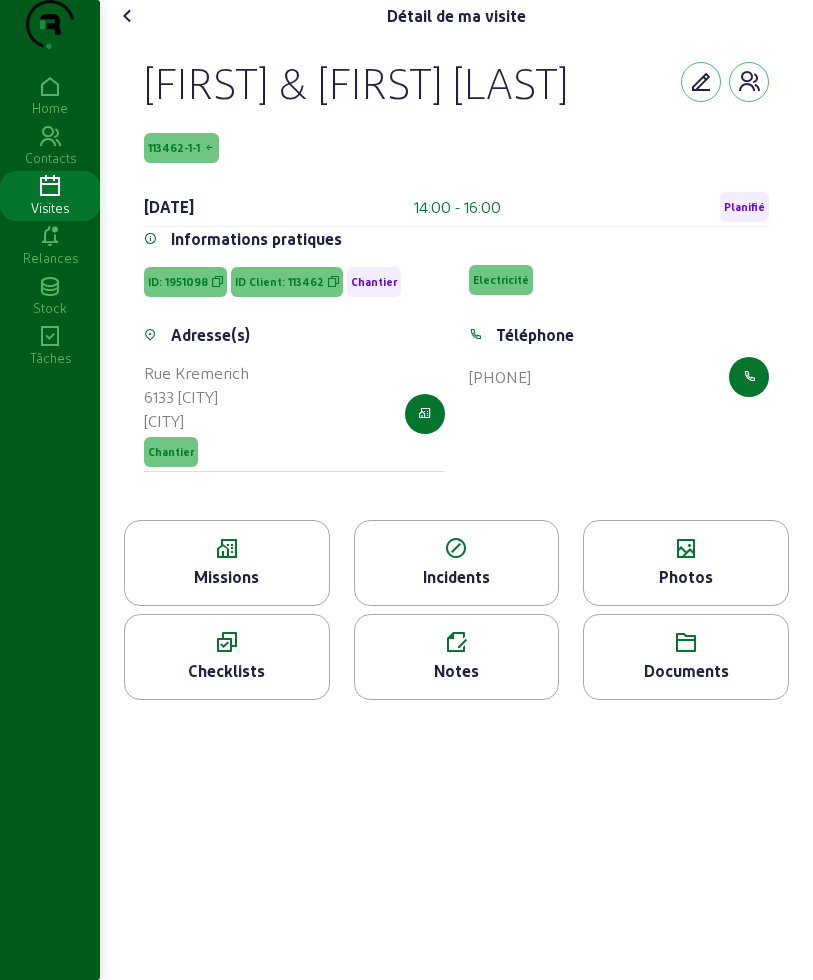click on "Détail de ma visite   [FIRST] & [FIRST] [LAST]  113462-1-1 [DATE]  14:00 - 16:00  Planifié Informations pratiques ID: 1951098 ID Client: 113462 Chantier Electricité  Adresse(s) [STREET]  6133 [CITY] [COUNTRY] Chantier Téléphone  [PHONE]   Missions   Incidents   Photos   Checklists   Notes   Documents" 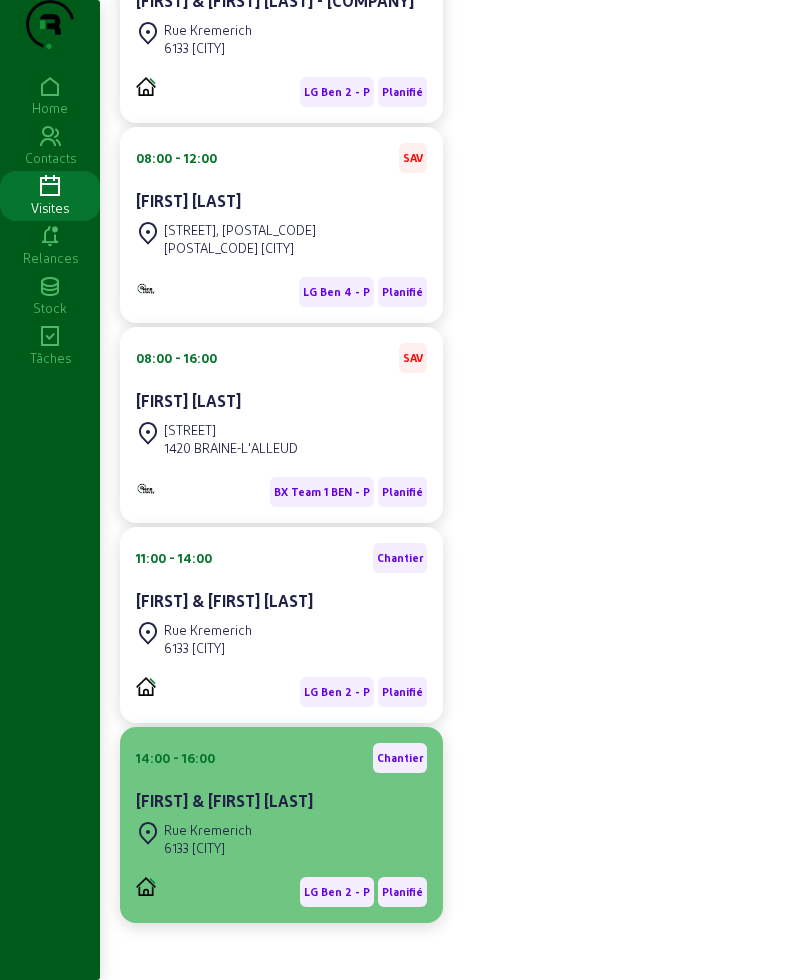 scroll, scrollTop: 1000, scrollLeft: 0, axis: vertical 